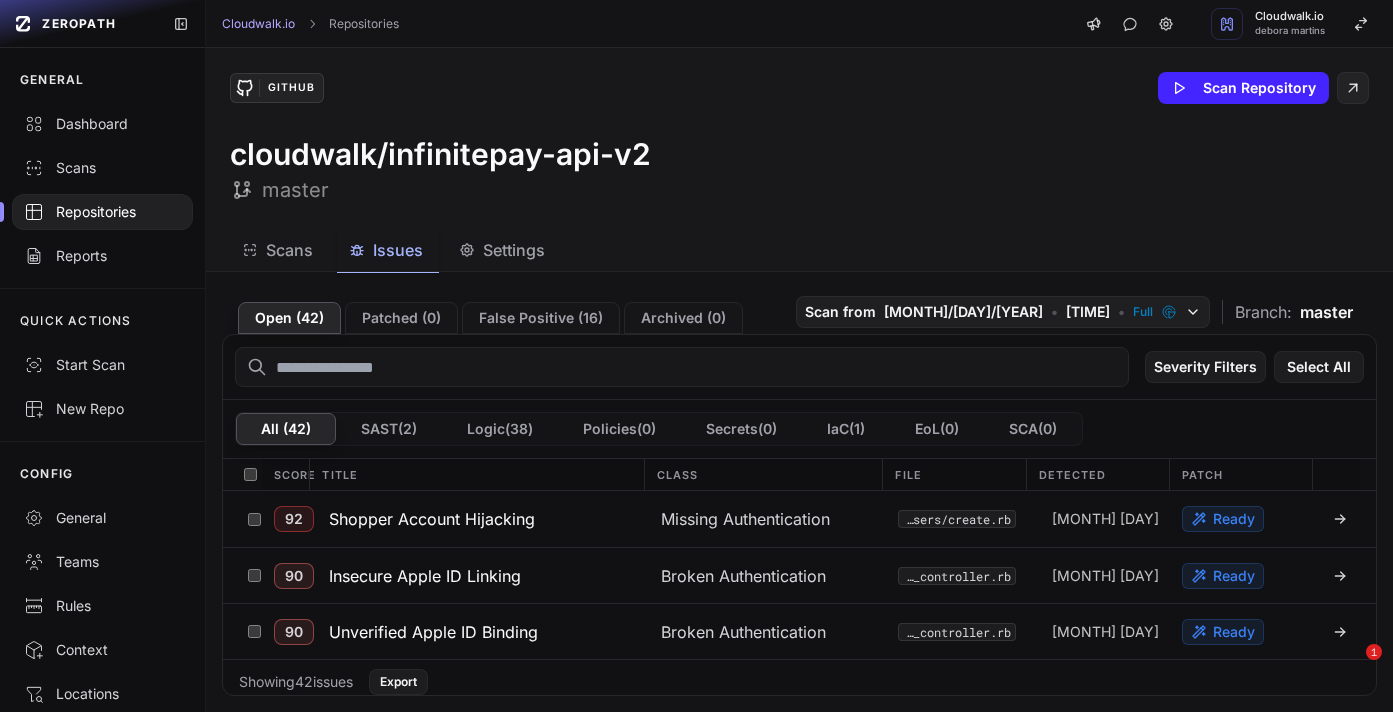 scroll, scrollTop: 0, scrollLeft: 0, axis: both 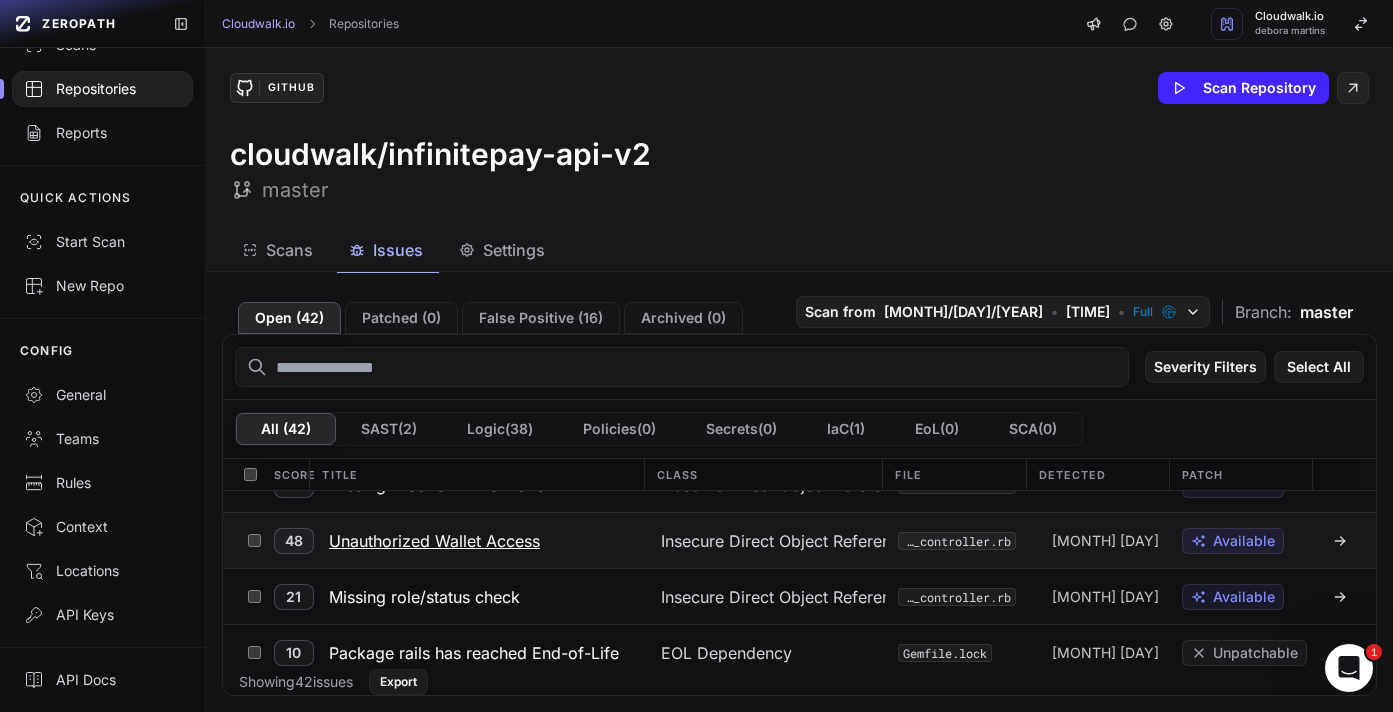 click 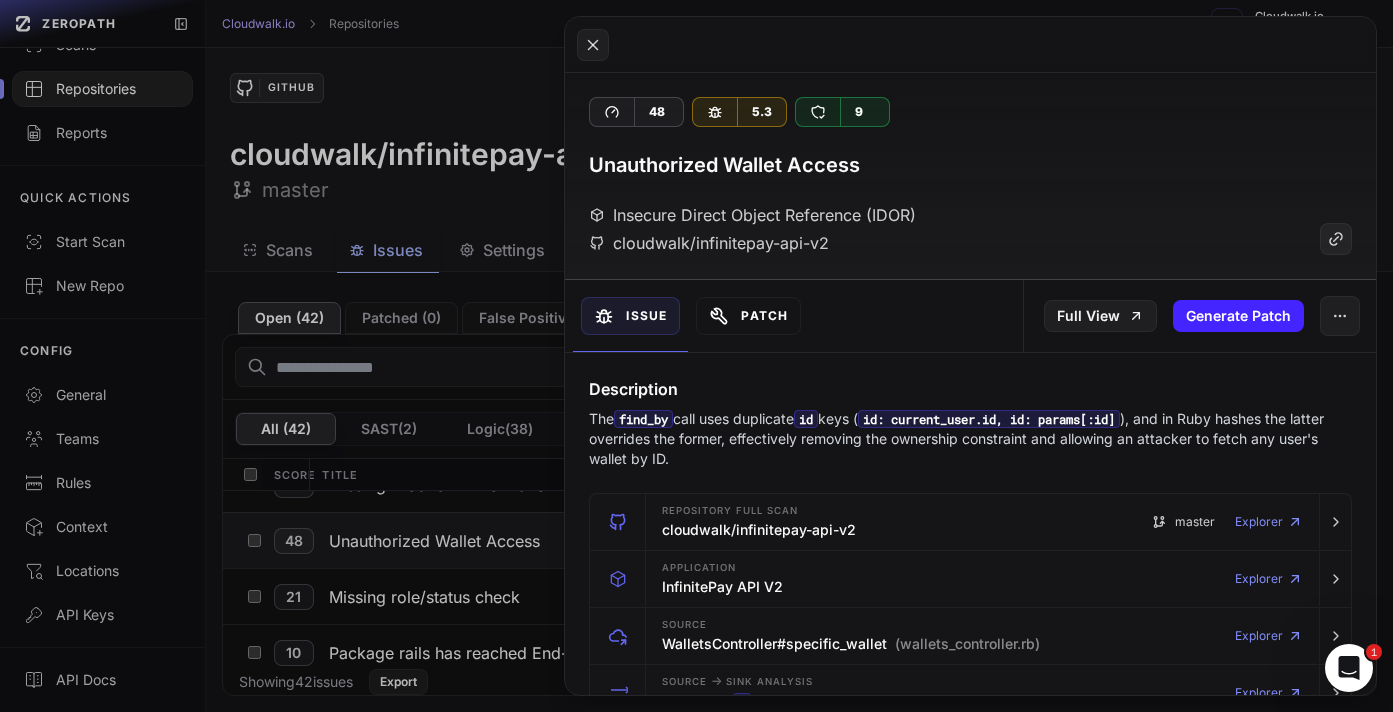 click on "Patch" at bounding box center (748, 316) 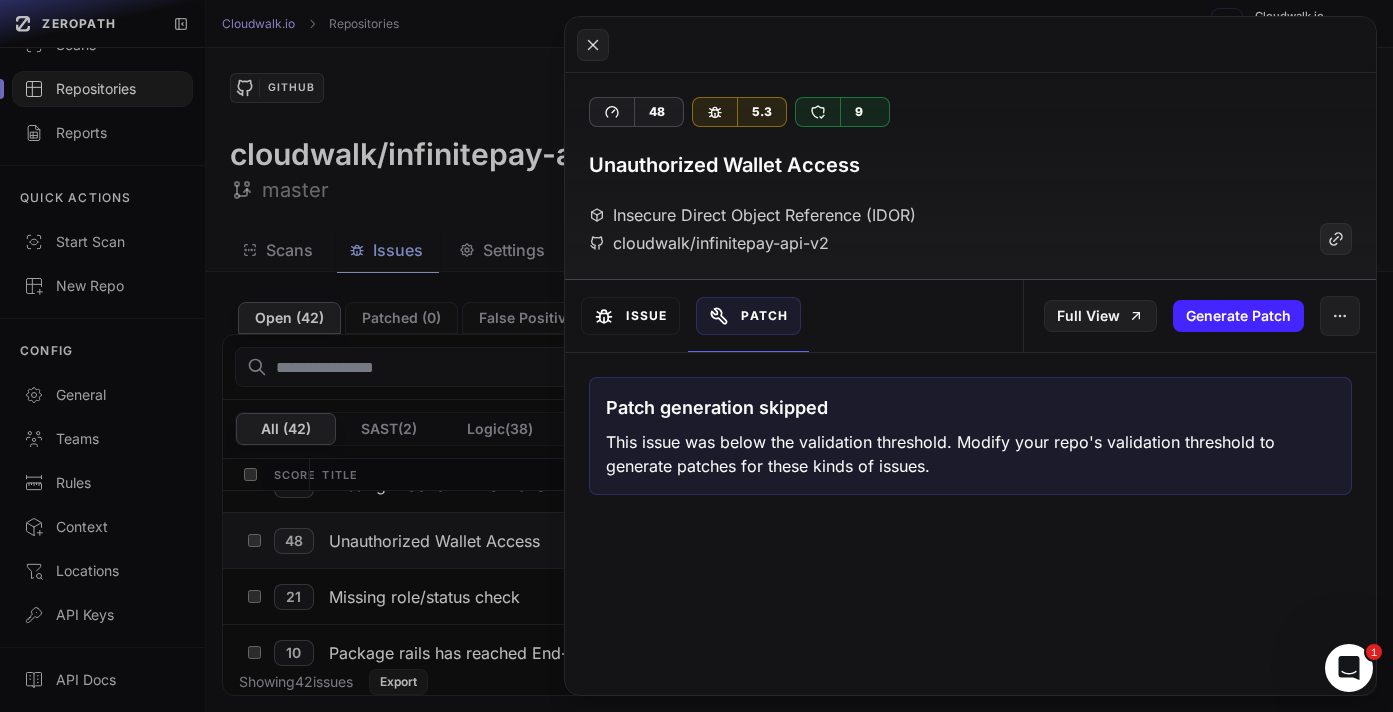 click on "Issue" at bounding box center (630, 316) 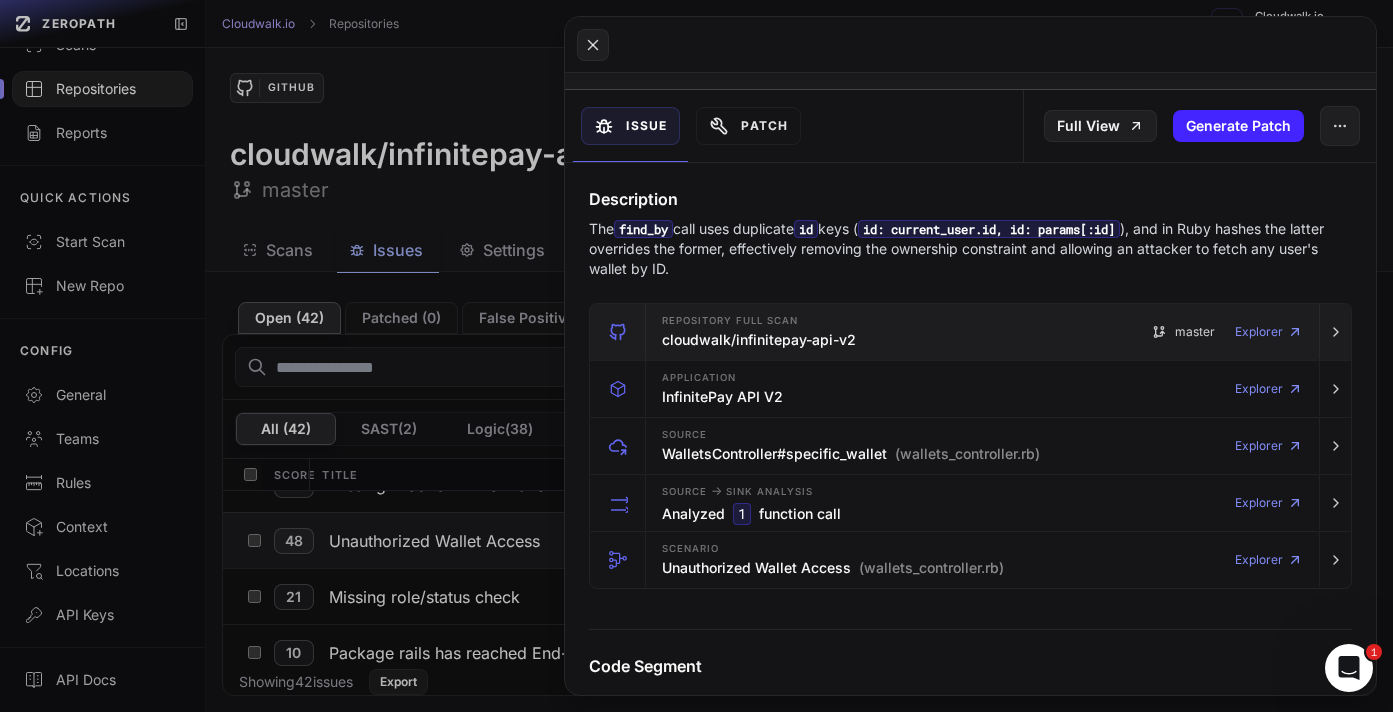 scroll, scrollTop: 236, scrollLeft: 0, axis: vertical 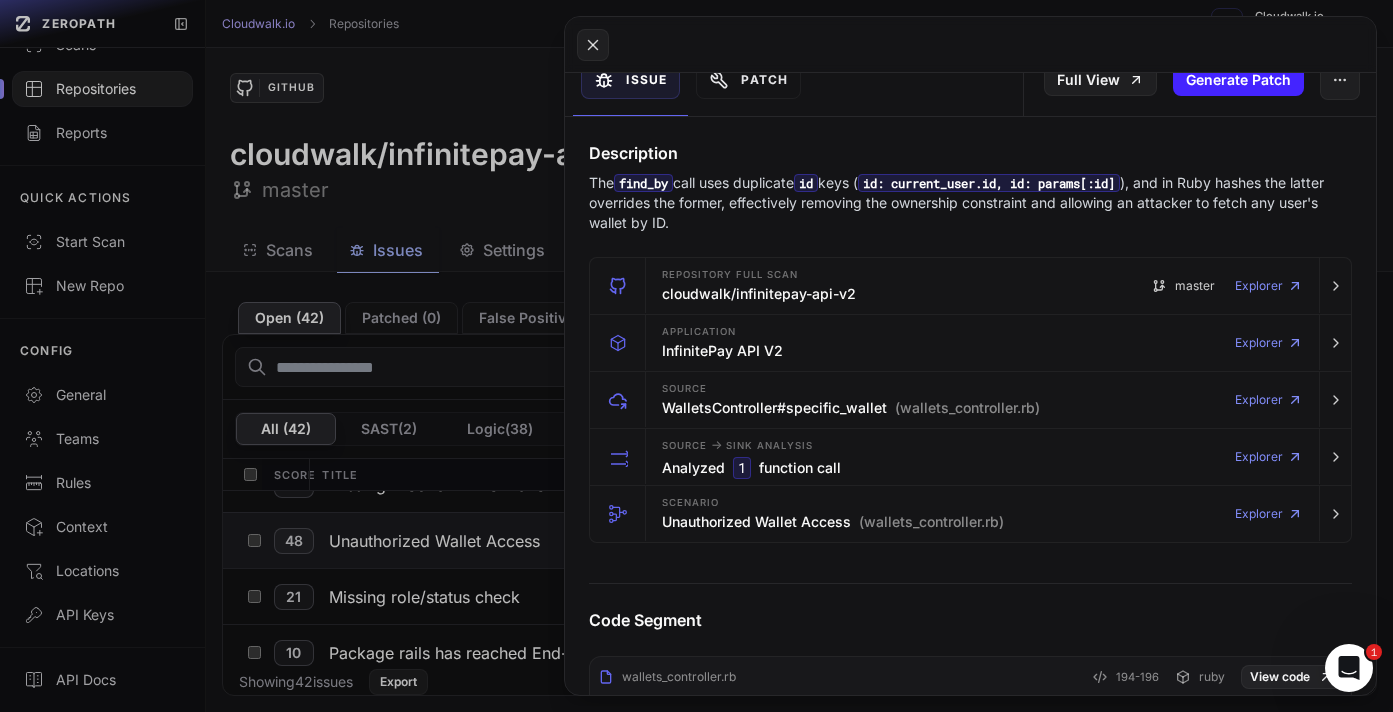 click 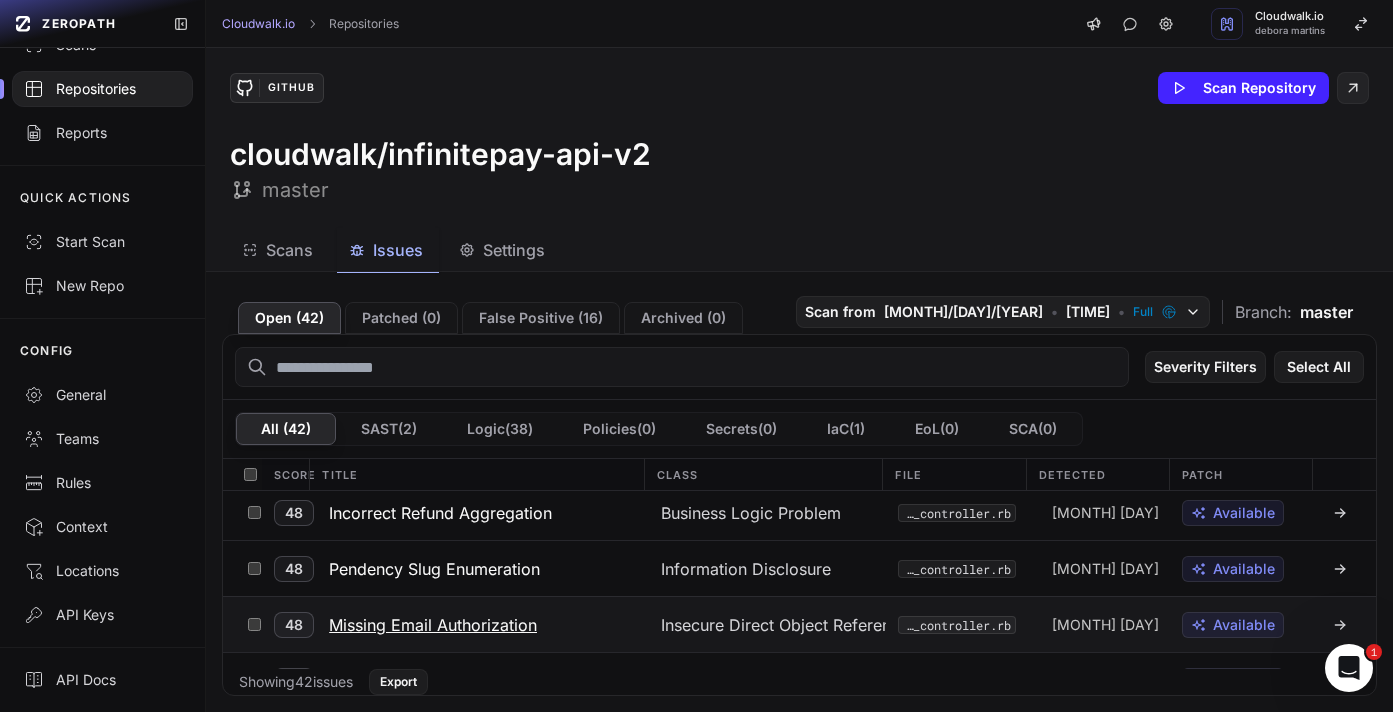 scroll, scrollTop: 1952, scrollLeft: 0, axis: vertical 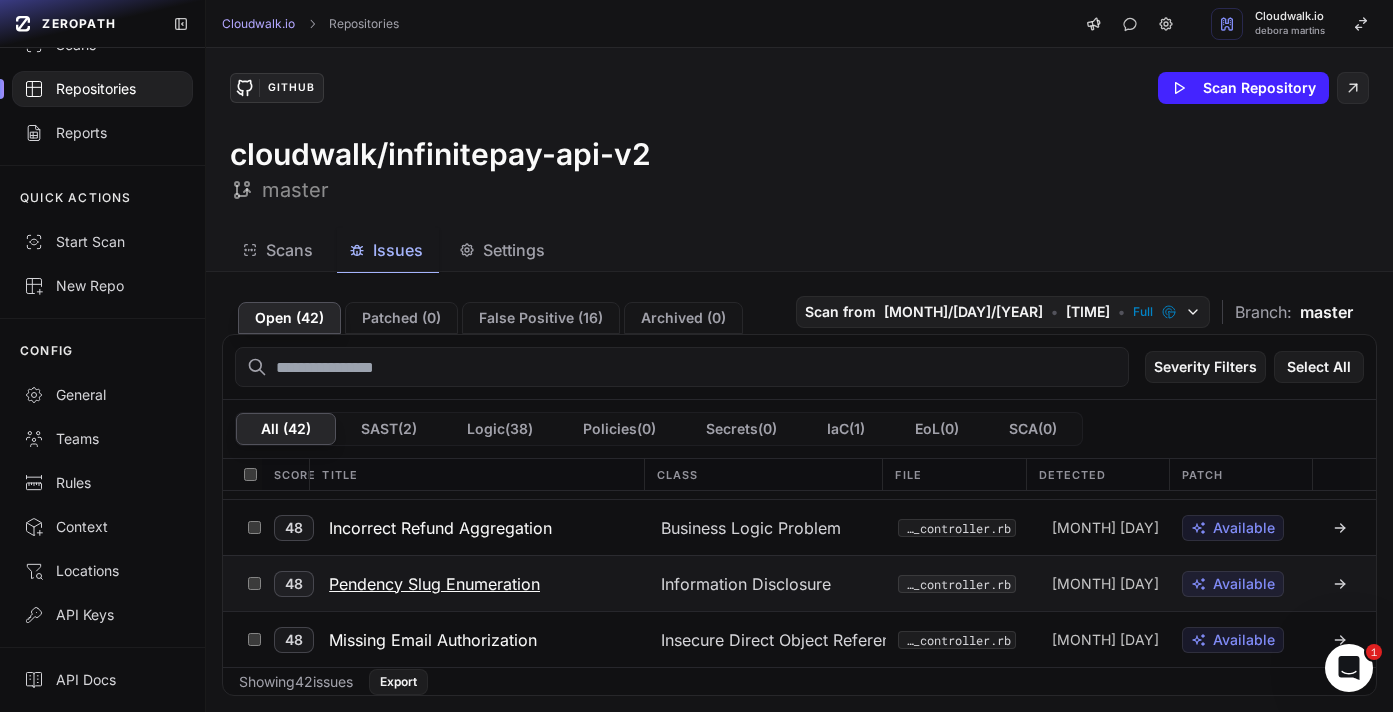 click 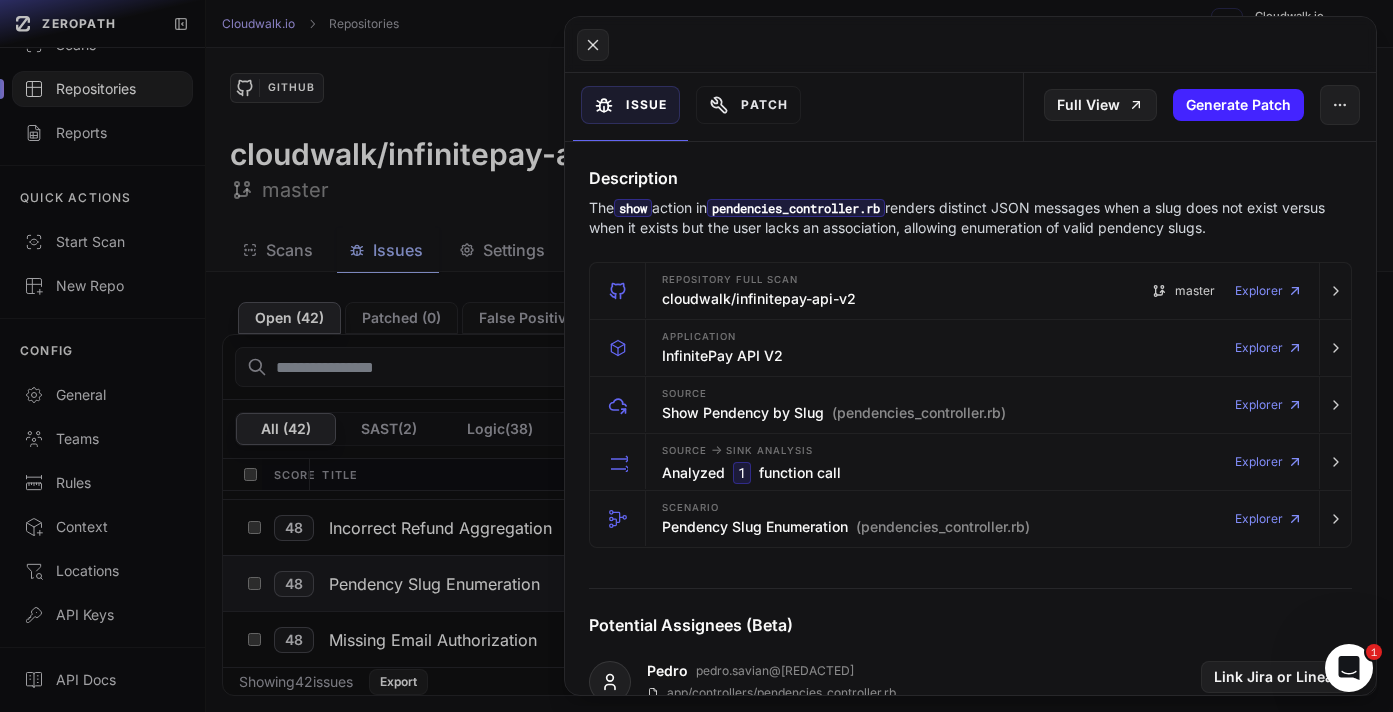 scroll, scrollTop: 194, scrollLeft: 0, axis: vertical 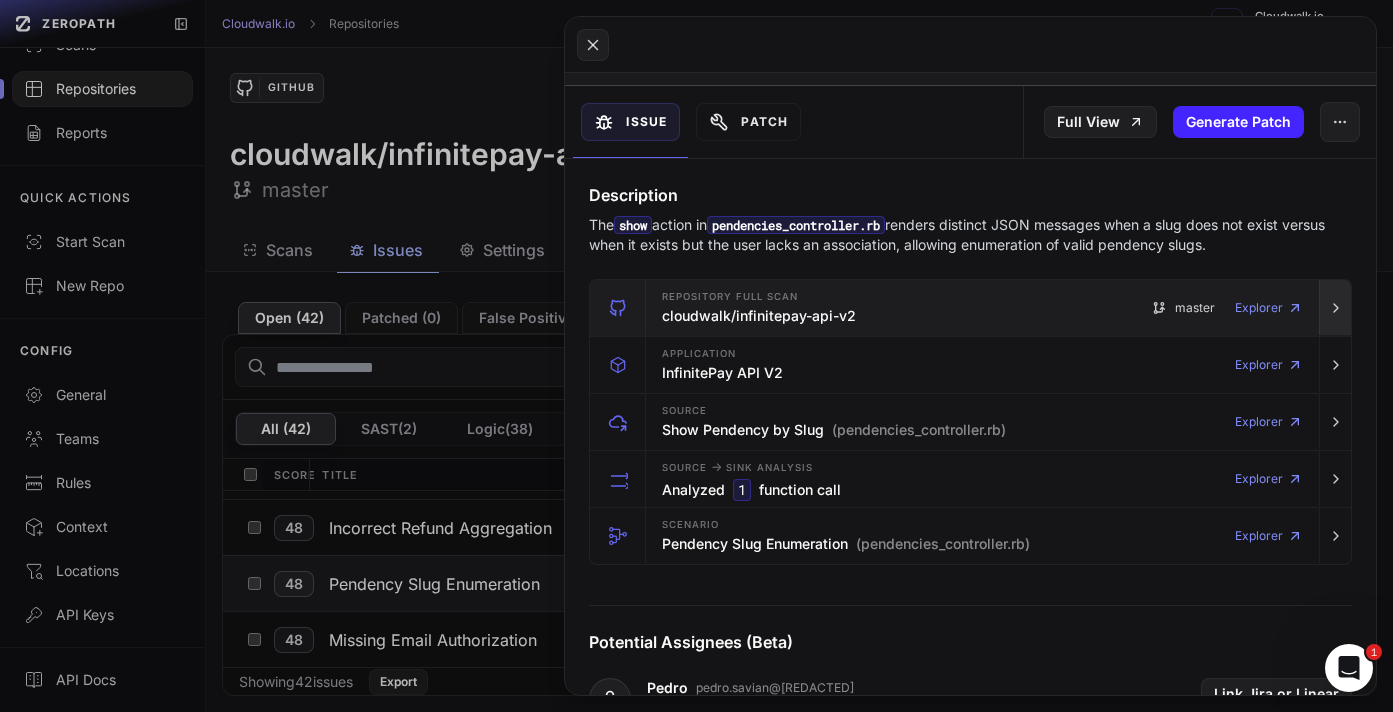 click 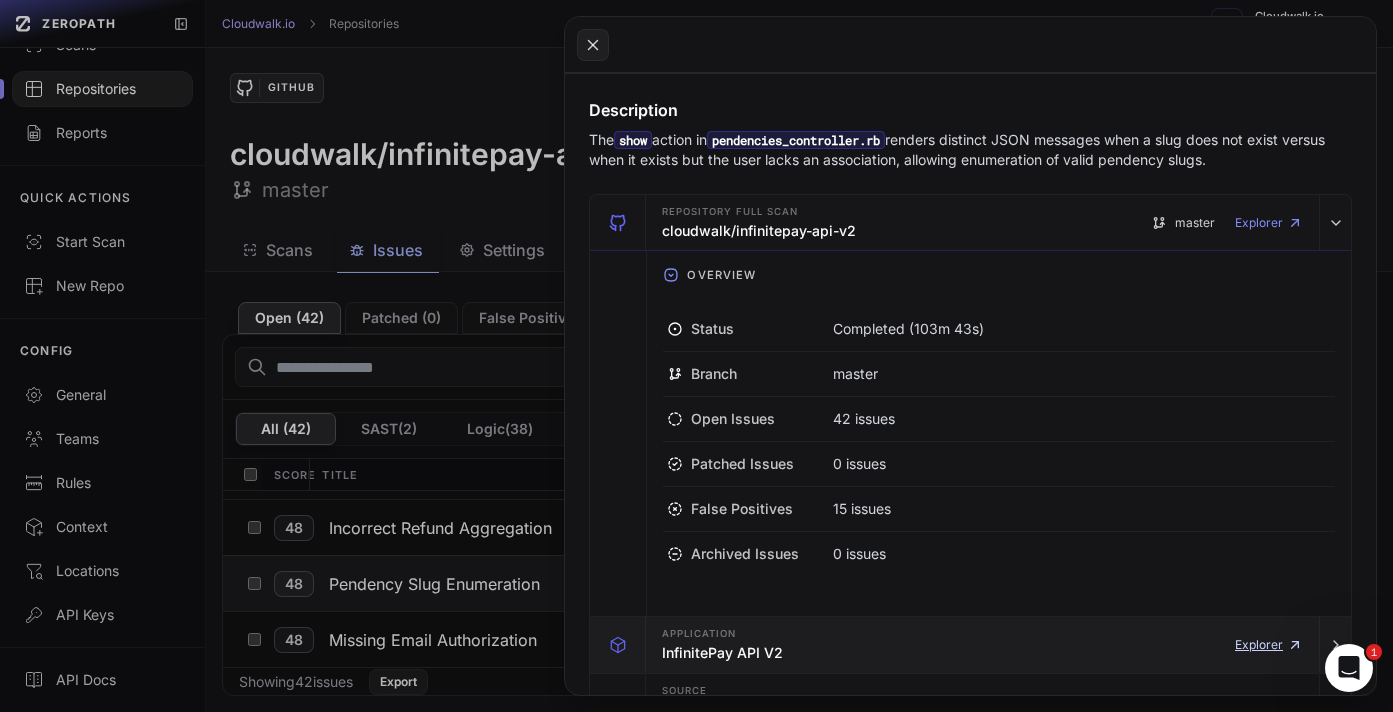 scroll, scrollTop: 0, scrollLeft: 0, axis: both 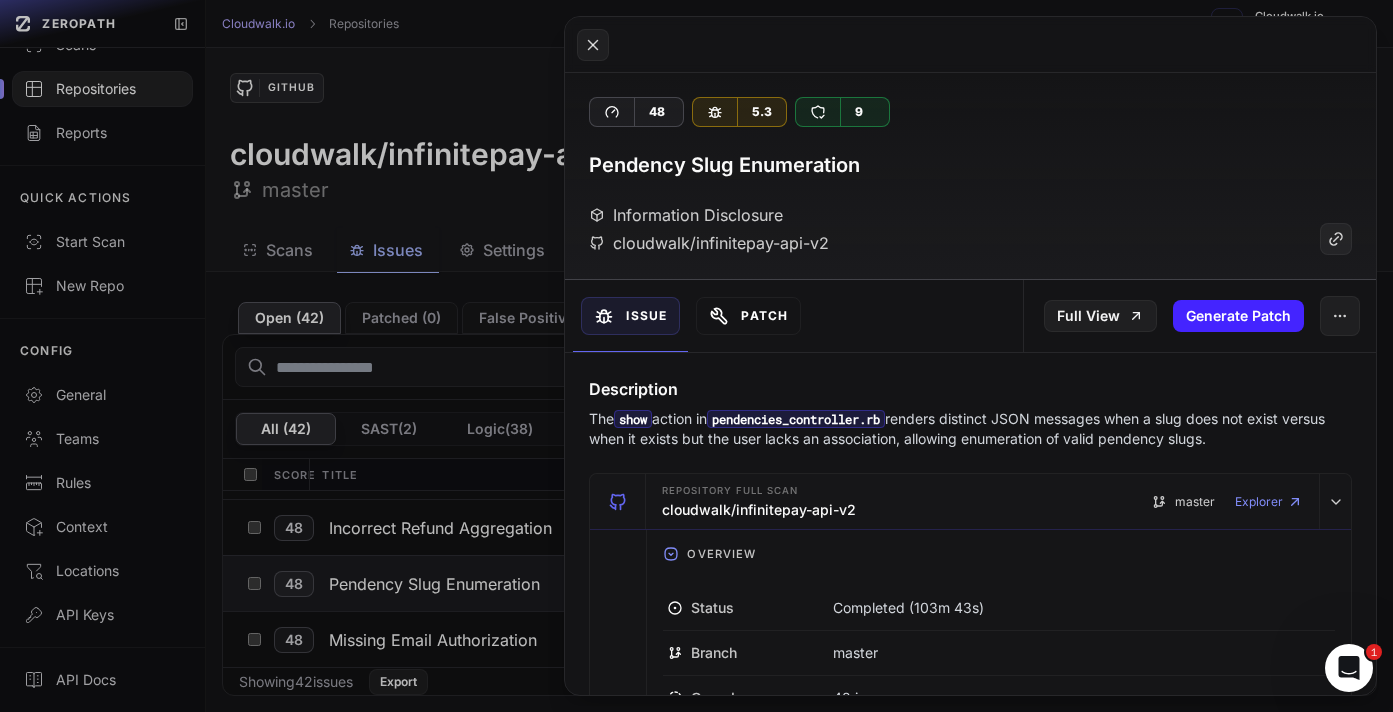 click on "Patch" at bounding box center [748, 316] 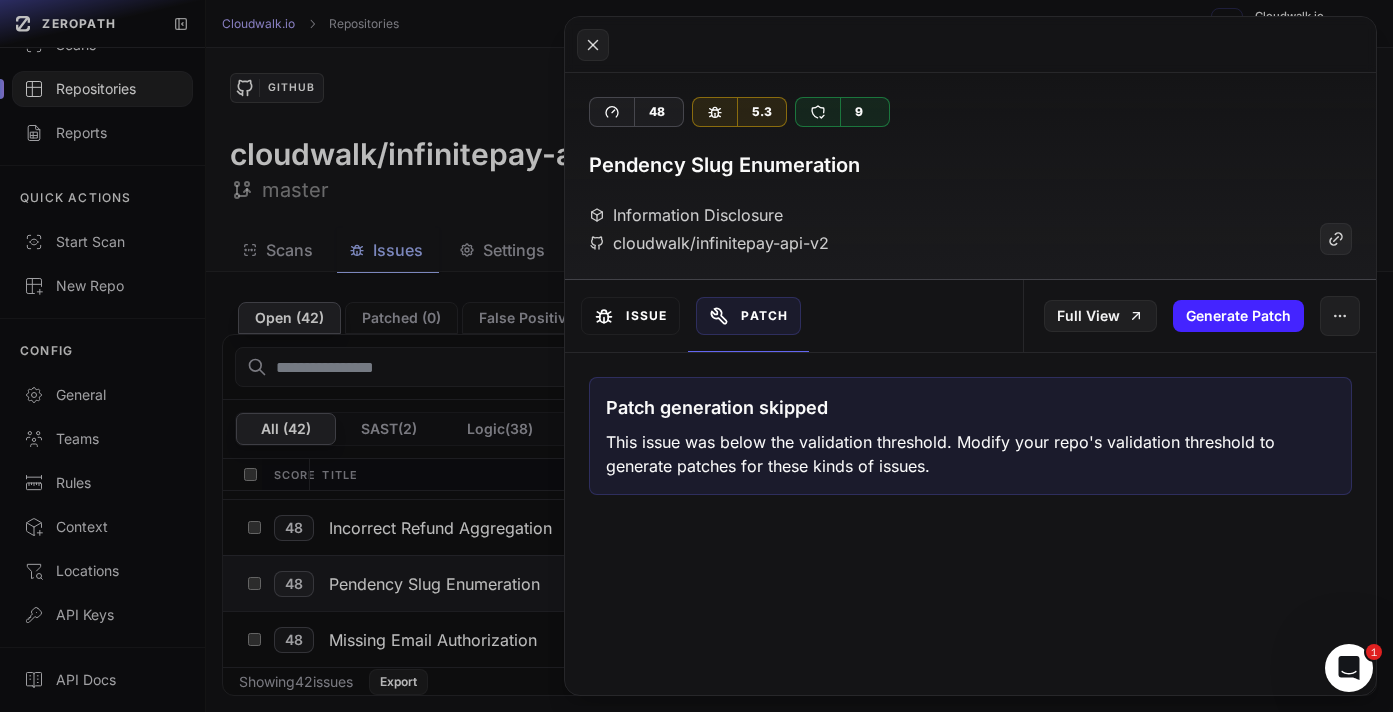 click 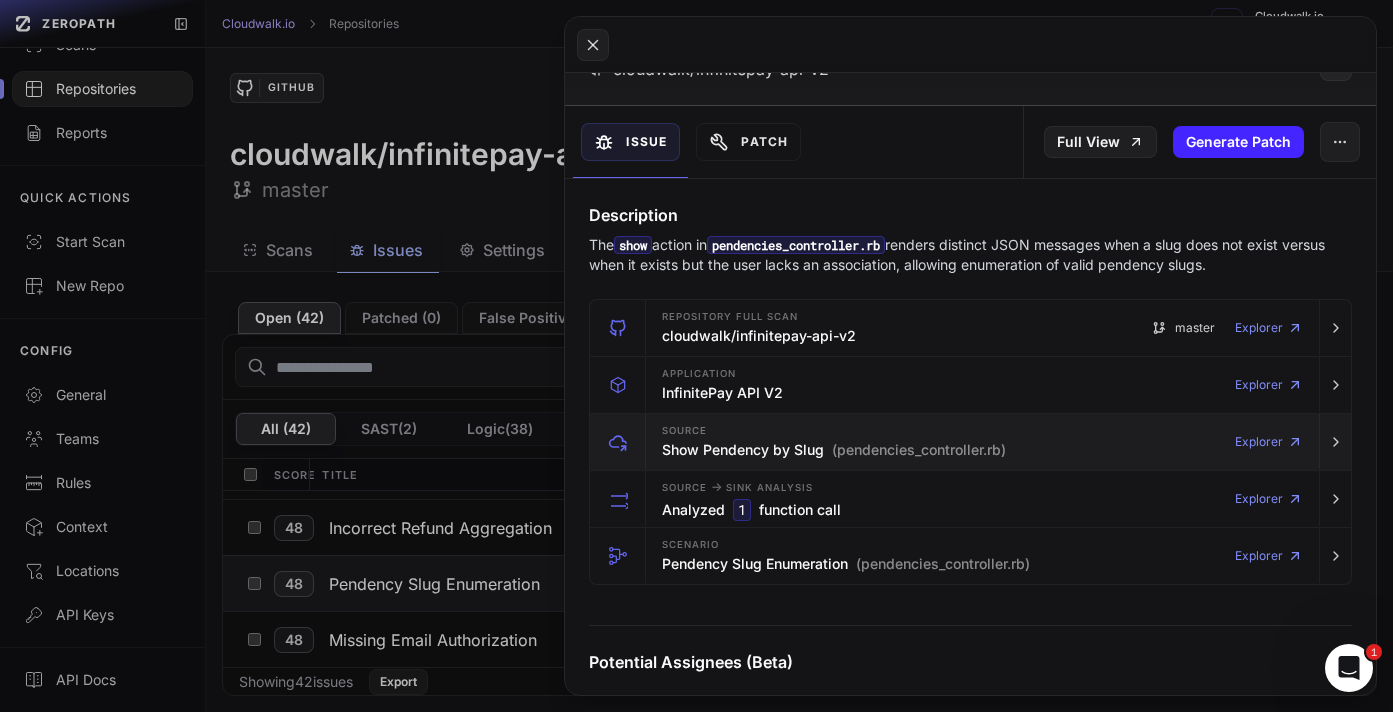 scroll, scrollTop: 175, scrollLeft: 0, axis: vertical 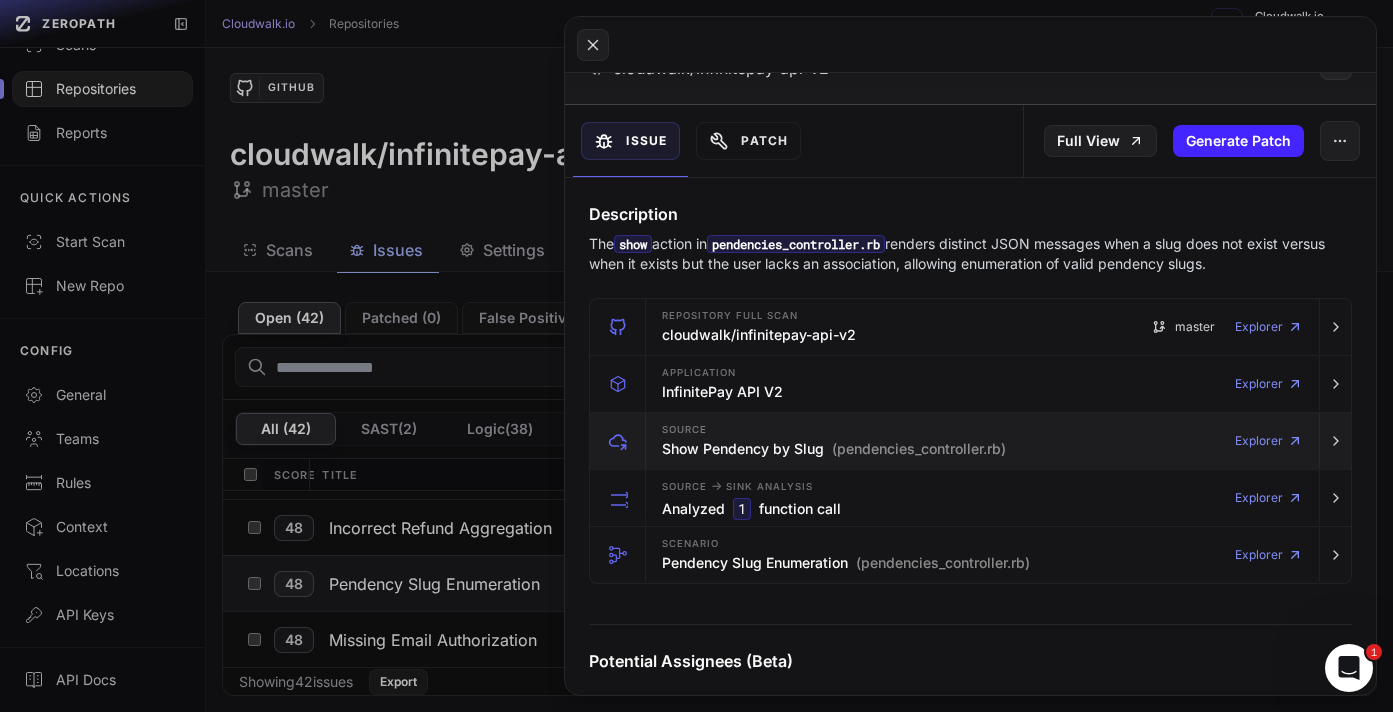 click on "Source   Show Pendency by Slug    (pendencies_controller.rb)       Explorer" at bounding box center (982, 441) 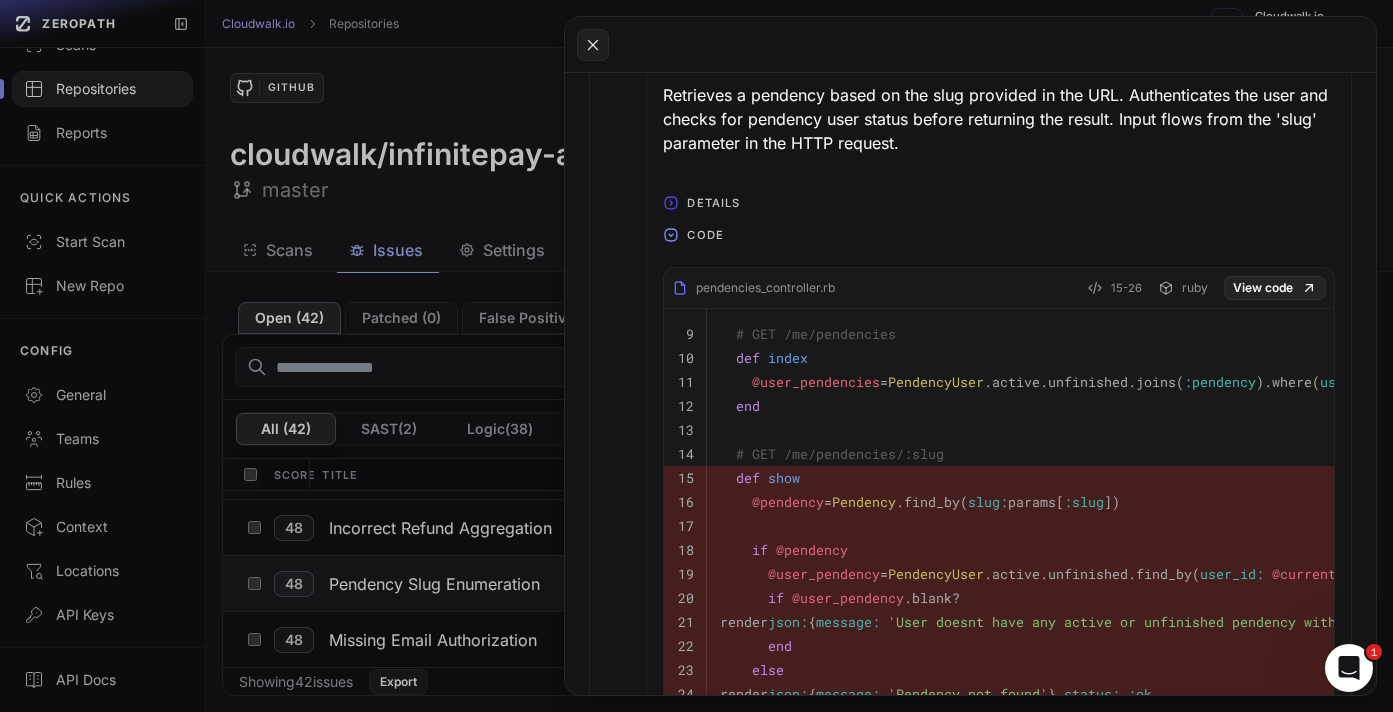 scroll, scrollTop: 674, scrollLeft: 0, axis: vertical 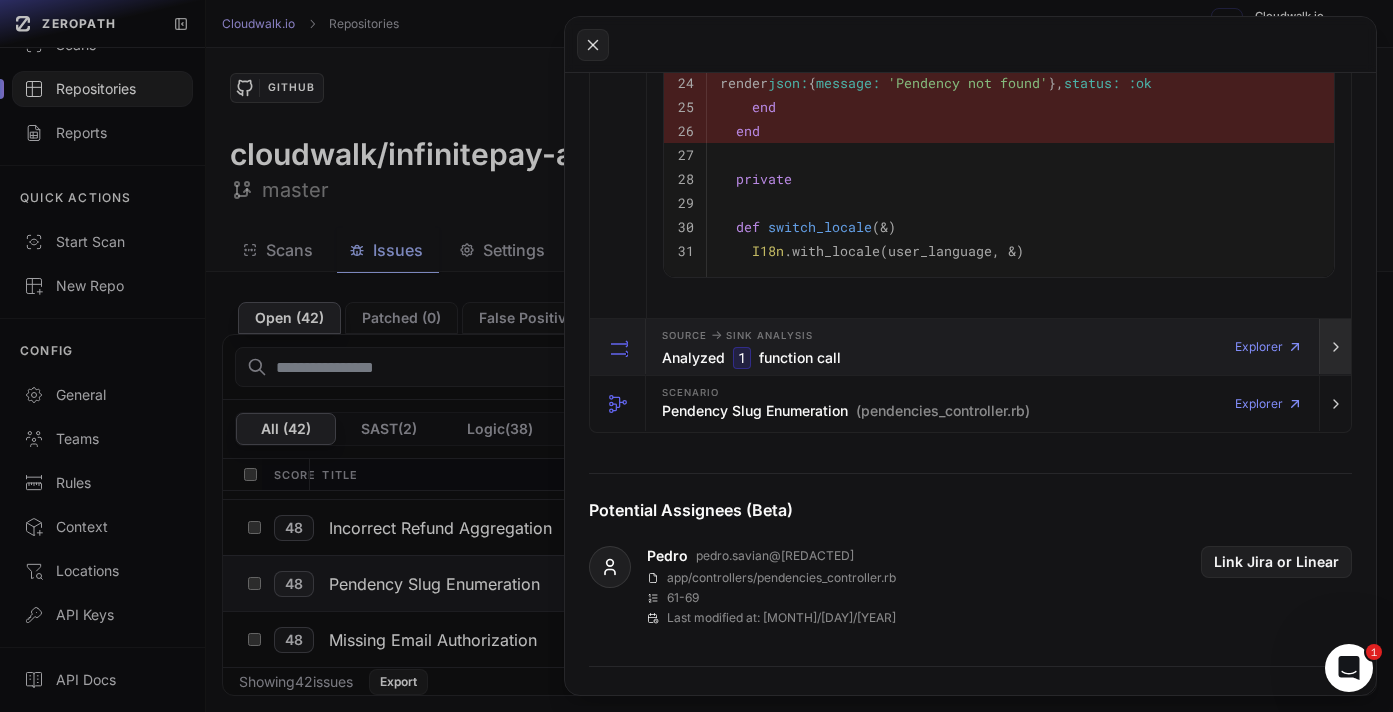 click at bounding box center (1335, 347) 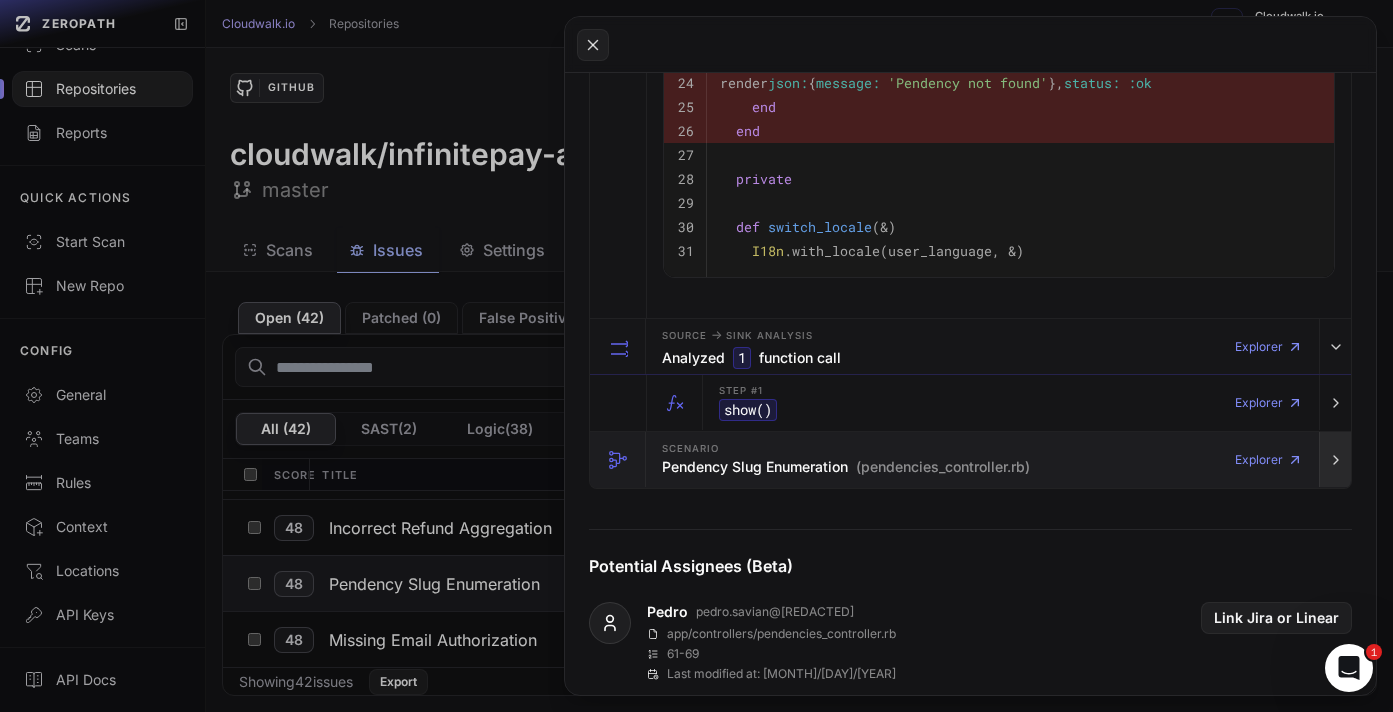 click 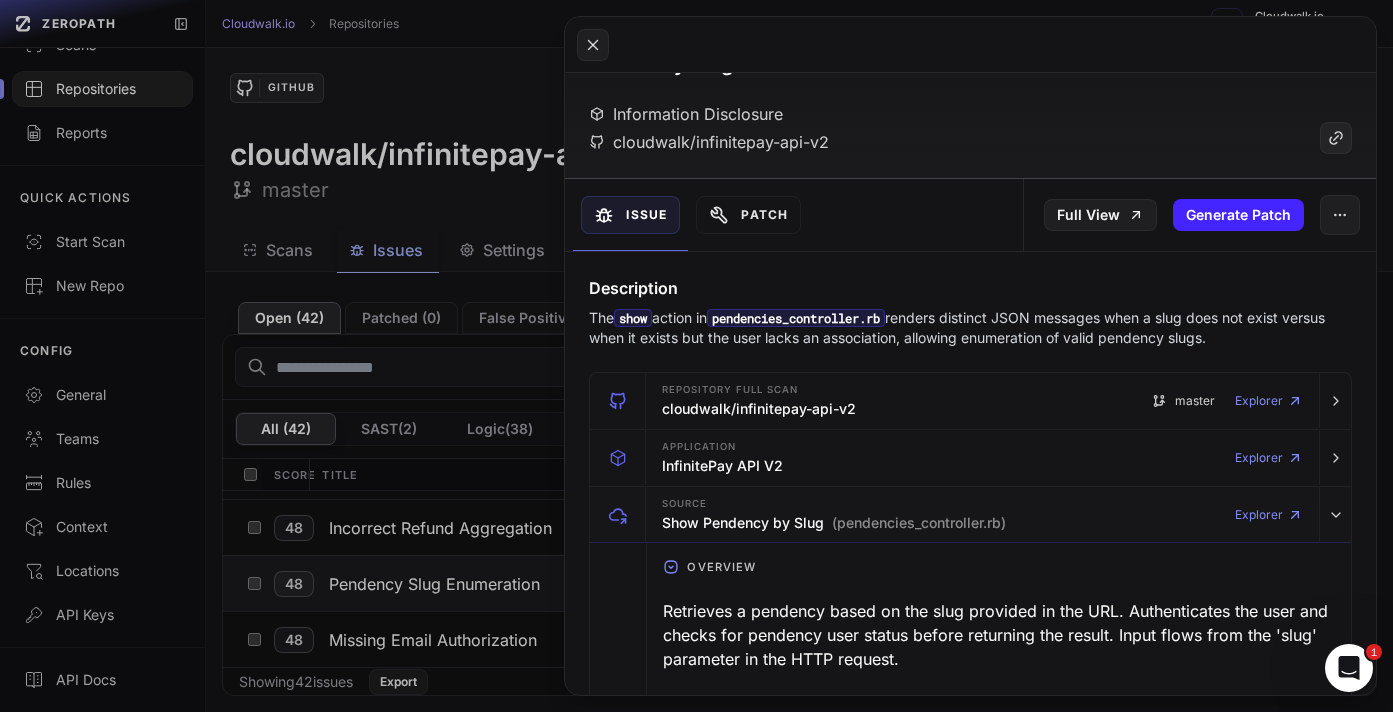 scroll, scrollTop: 98, scrollLeft: 0, axis: vertical 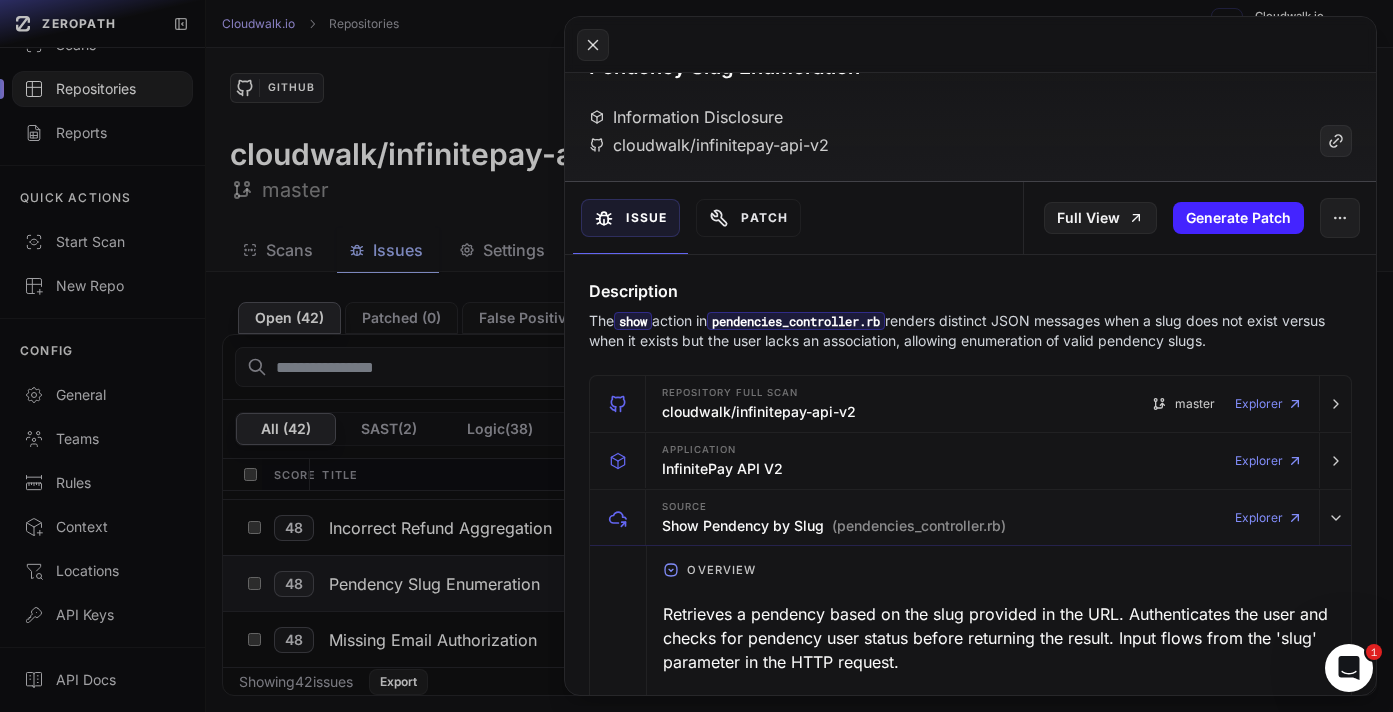 click 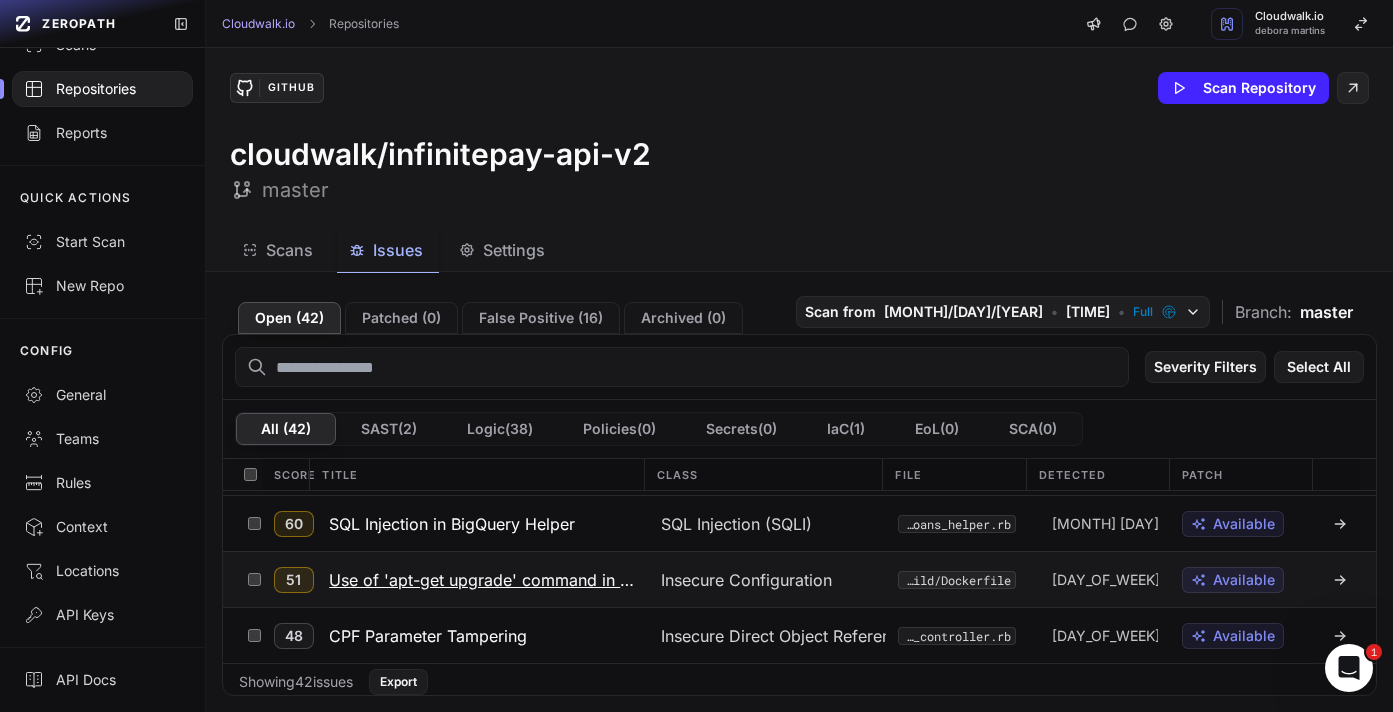 scroll, scrollTop: 1793, scrollLeft: 0, axis: vertical 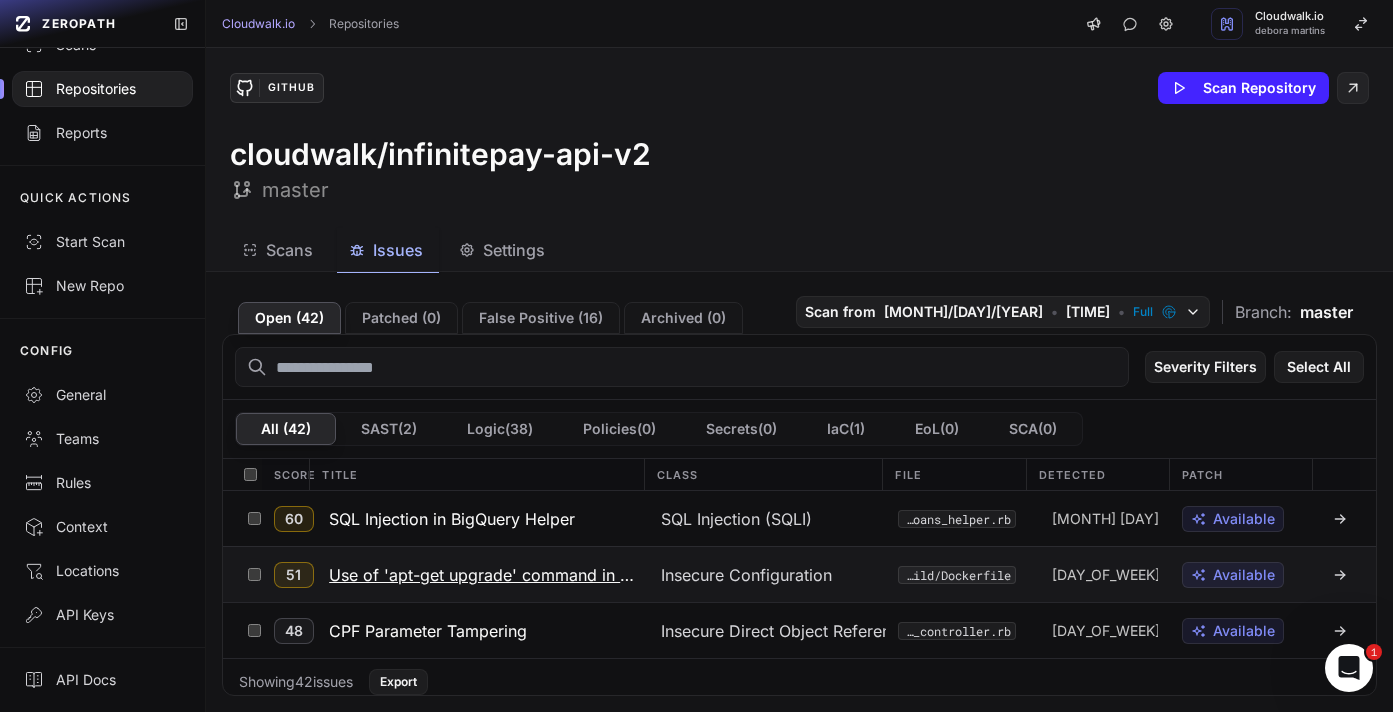 click 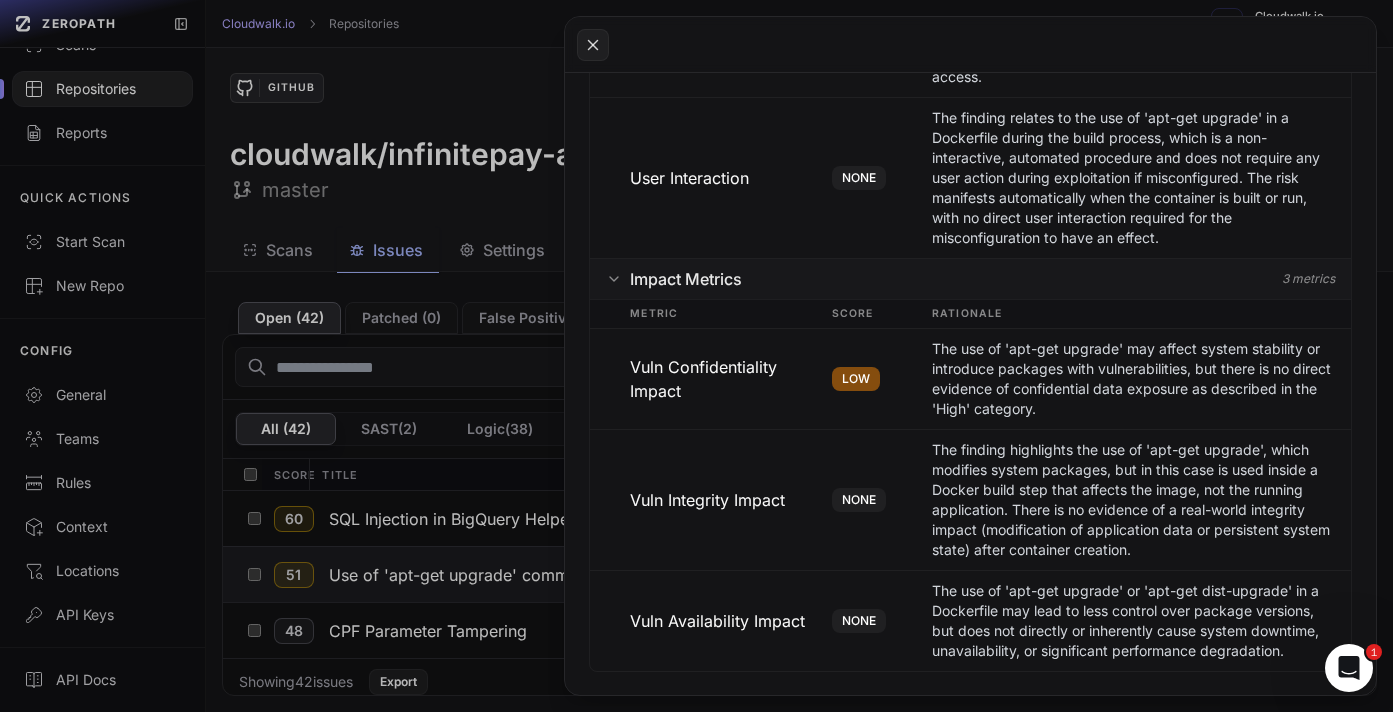 scroll, scrollTop: 1902, scrollLeft: 0, axis: vertical 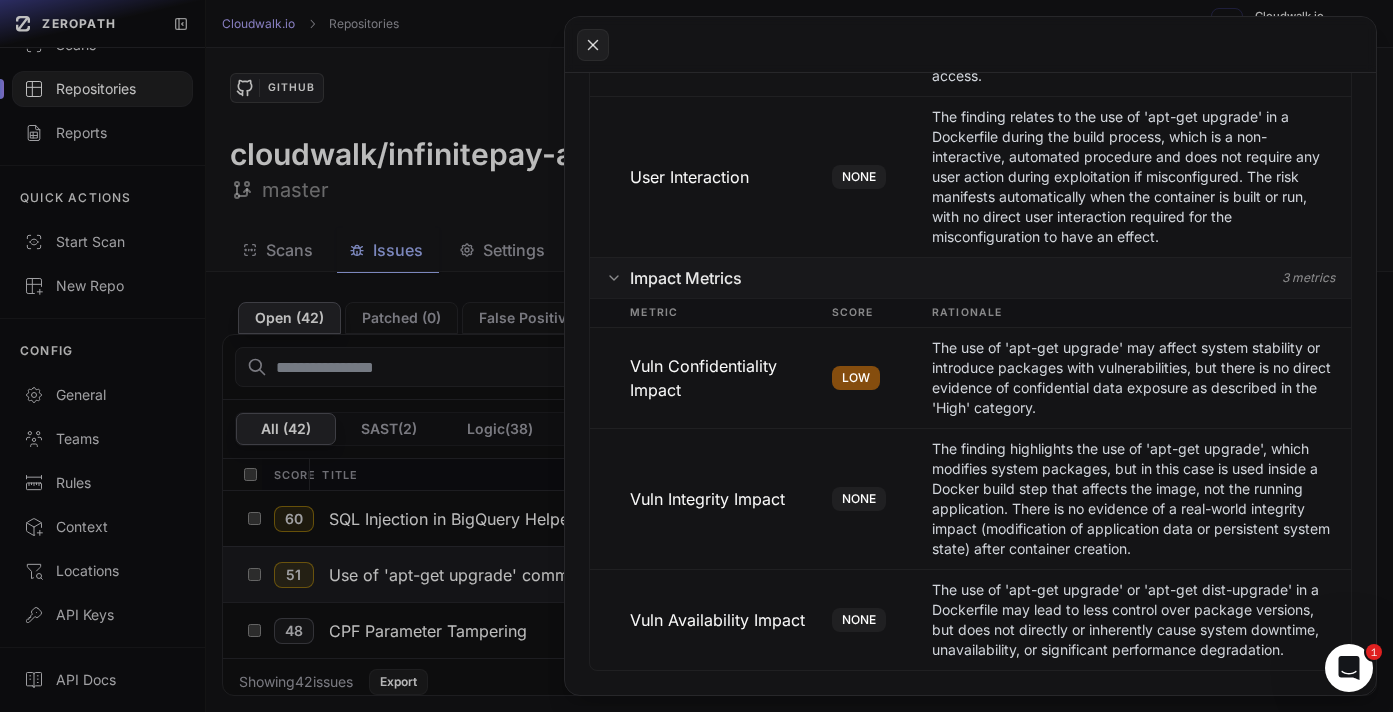 click 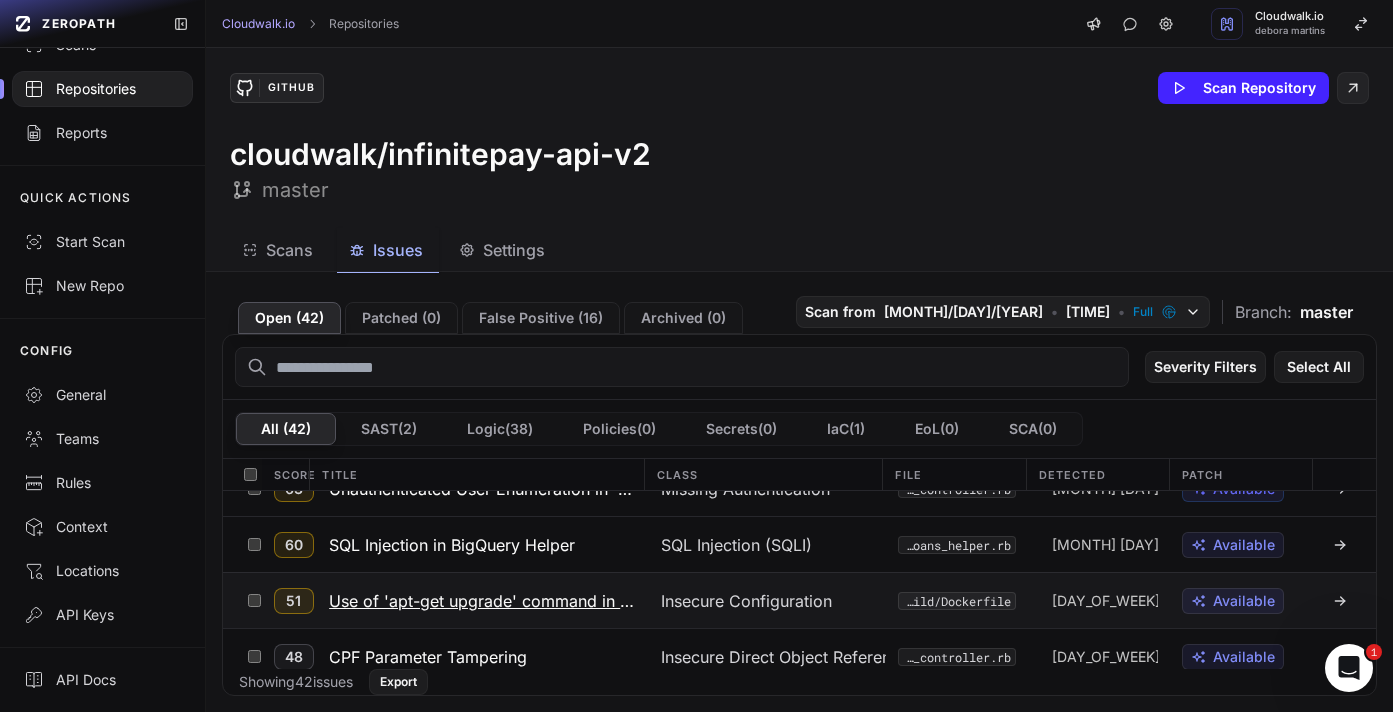 scroll, scrollTop: 1761, scrollLeft: 0, axis: vertical 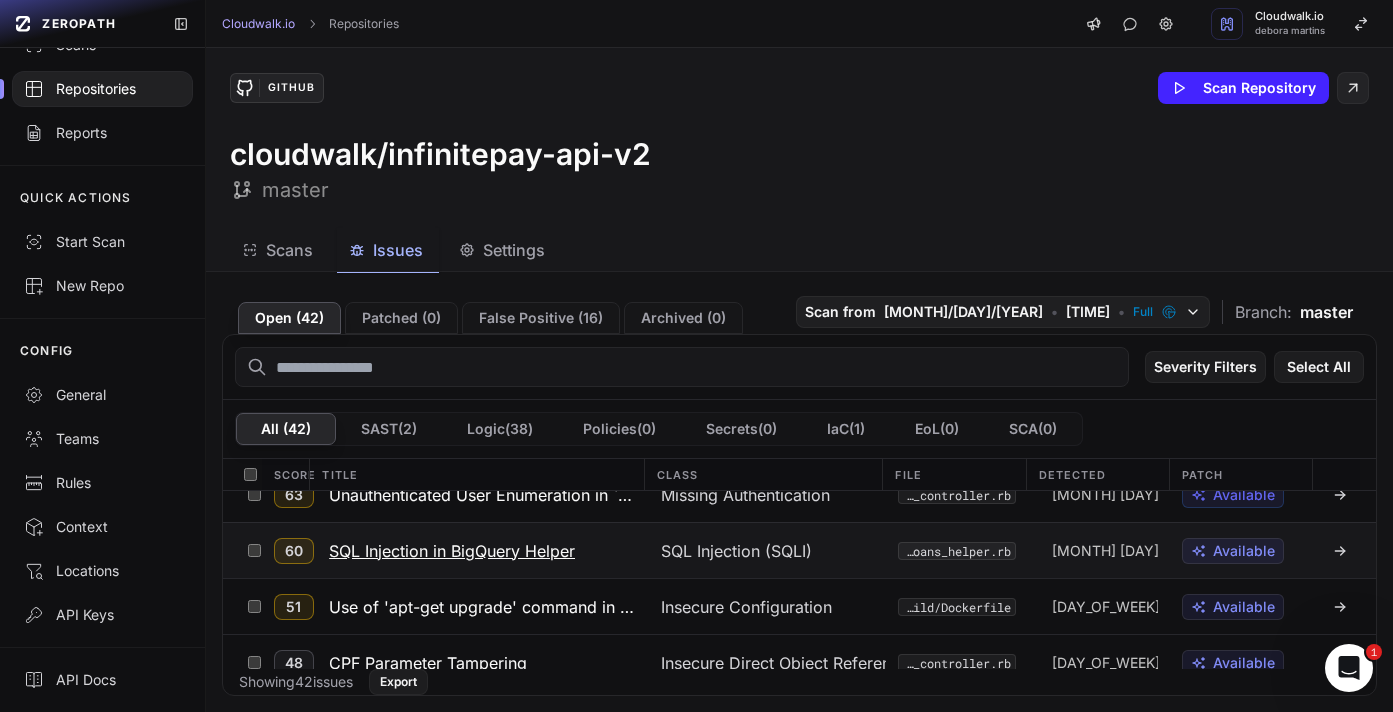 click 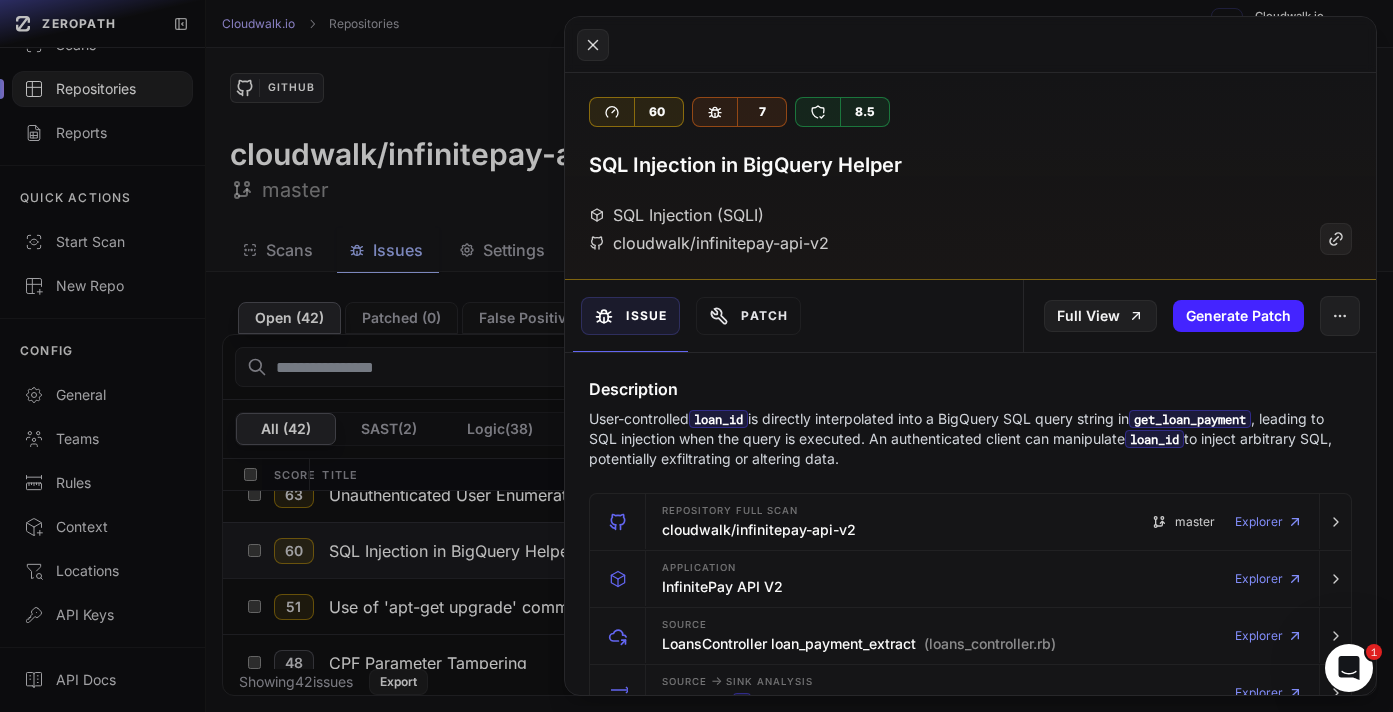 click 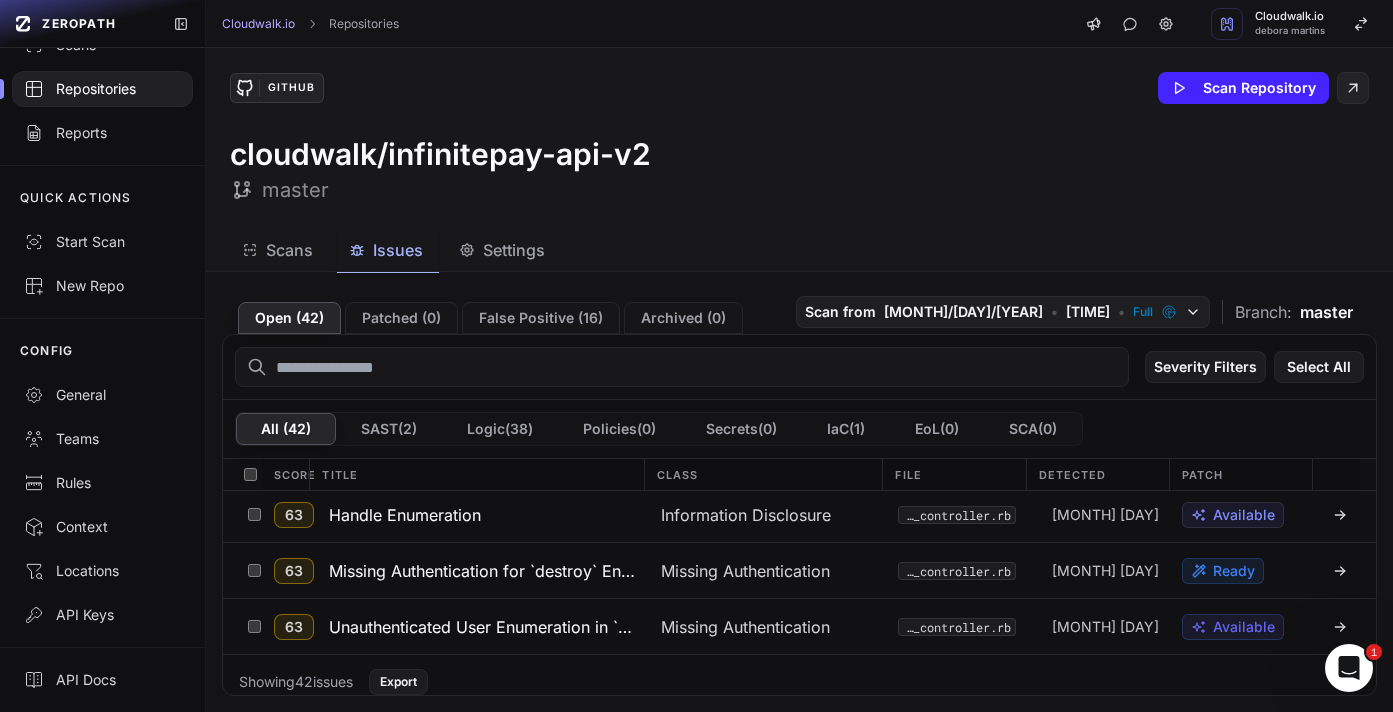 scroll, scrollTop: 1621, scrollLeft: 0, axis: vertical 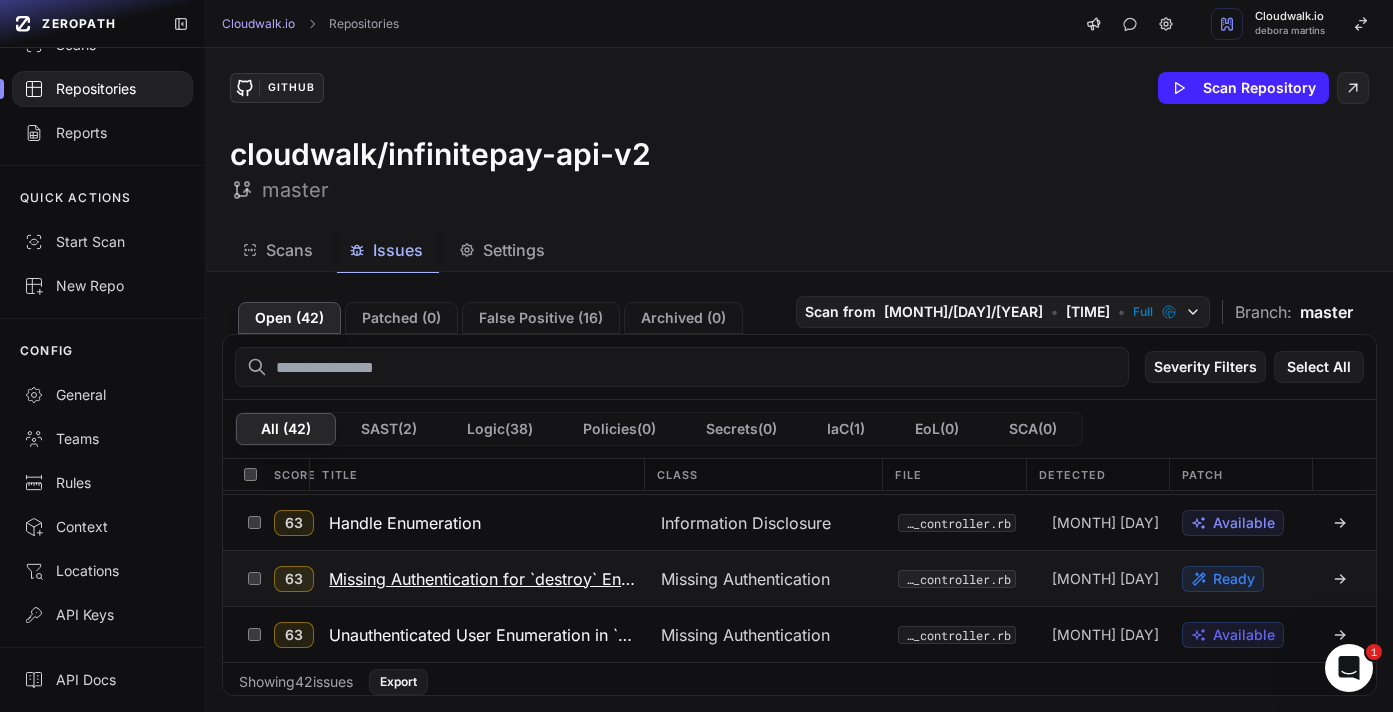 click 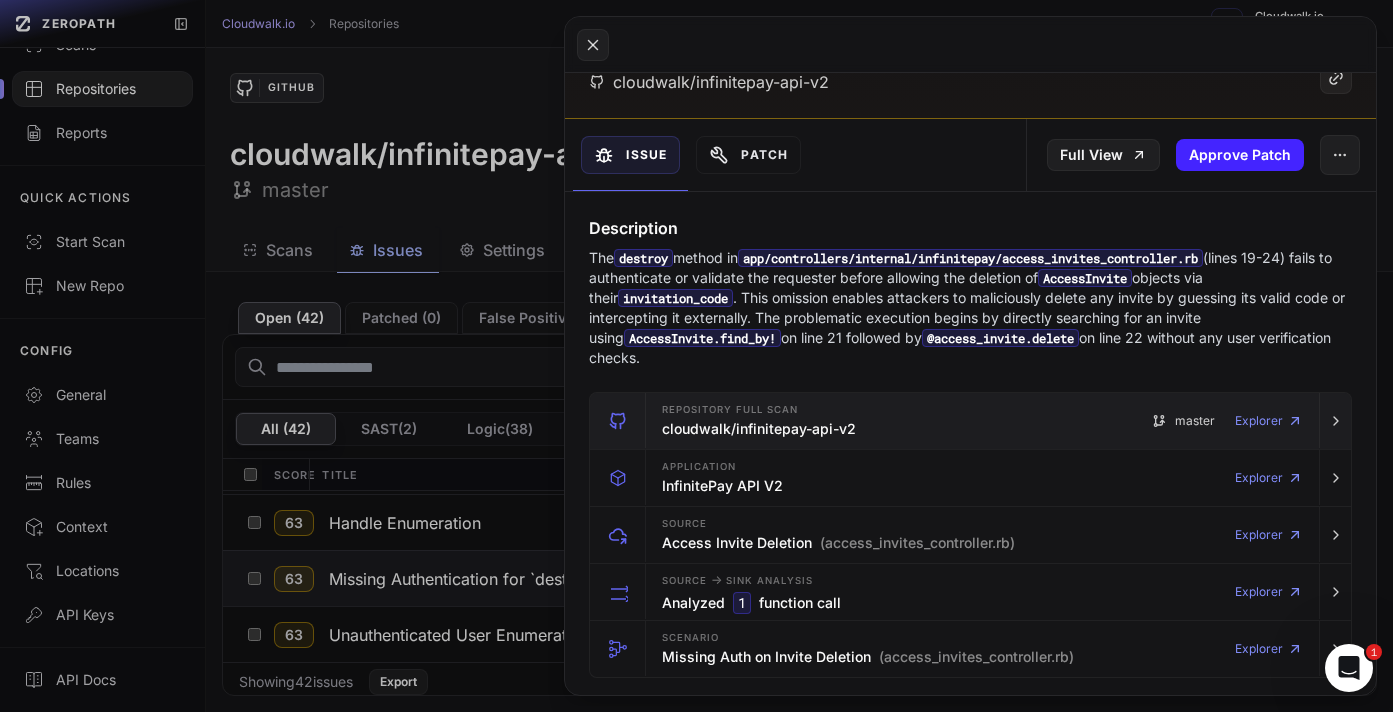 scroll, scrollTop: 167, scrollLeft: 0, axis: vertical 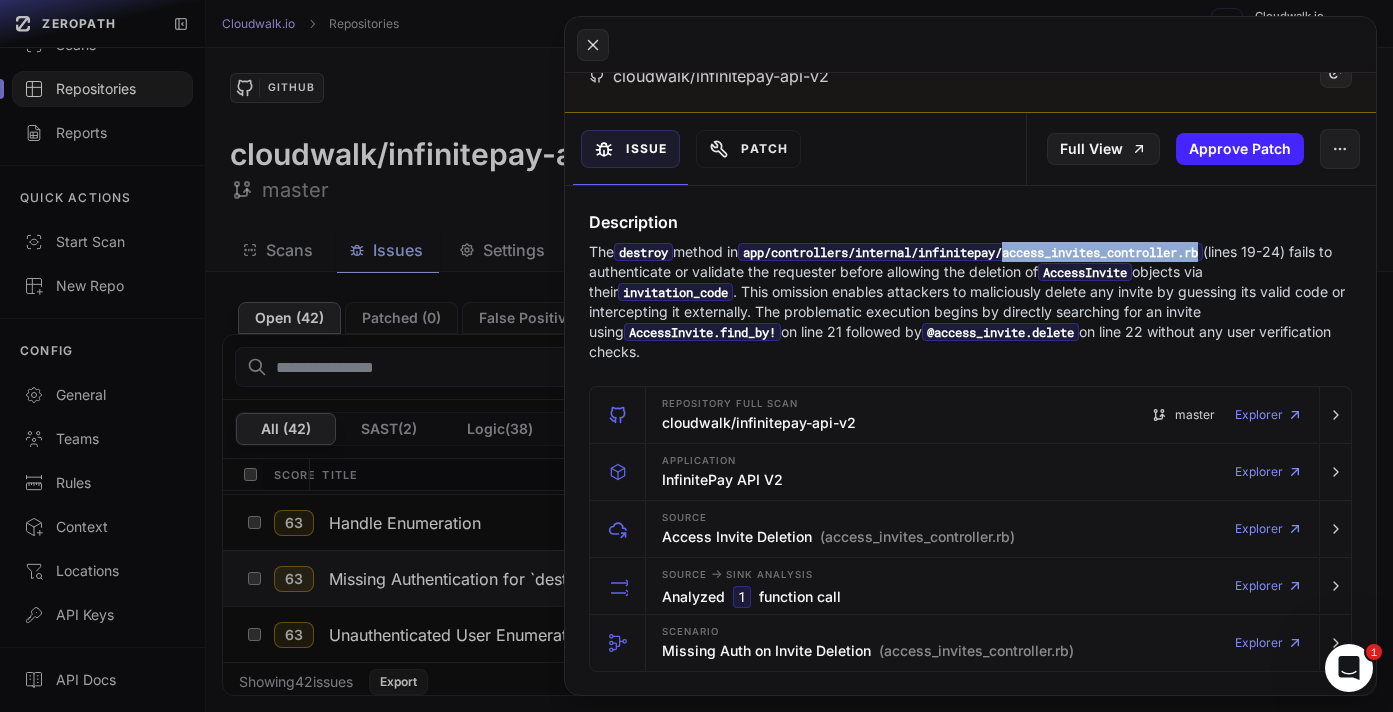 drag, startPoint x: 1237, startPoint y: 253, endPoint x: 1031, endPoint y: 255, distance: 206.0097 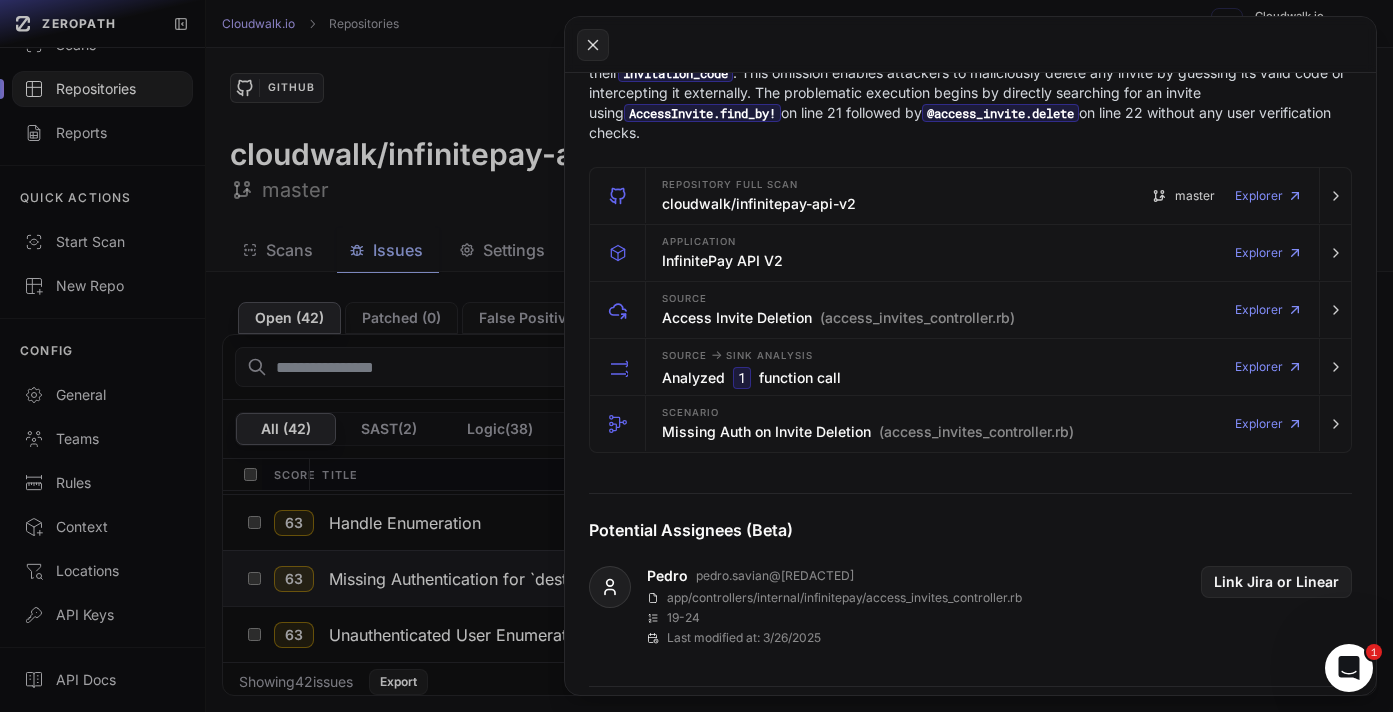 scroll, scrollTop: 295, scrollLeft: 0, axis: vertical 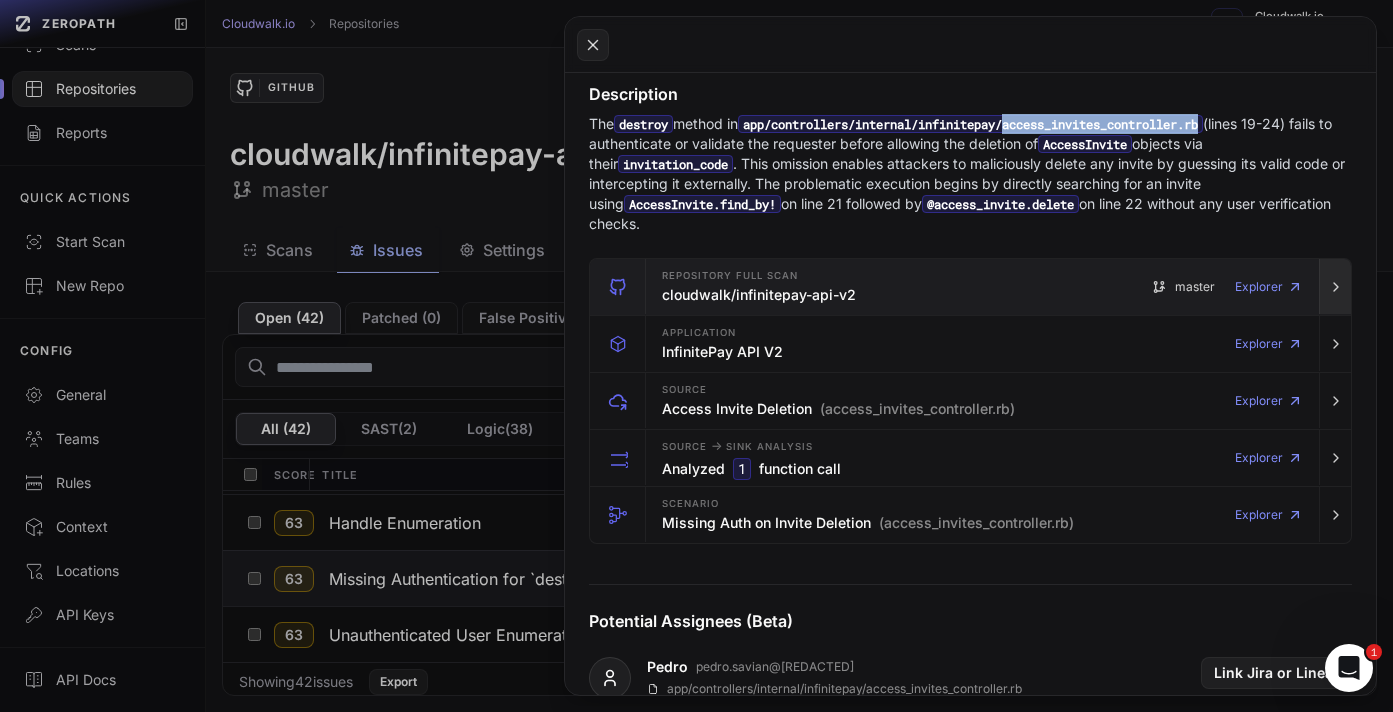 click 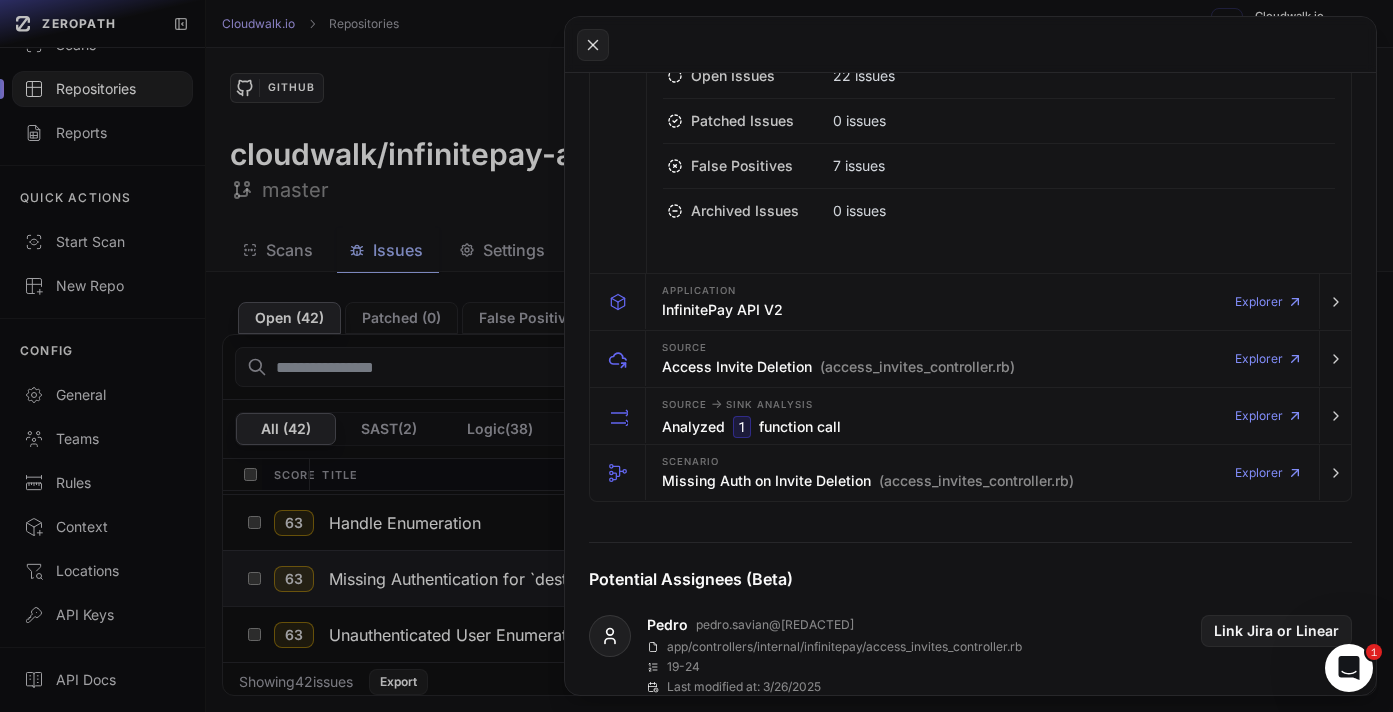 scroll, scrollTop: 719, scrollLeft: 0, axis: vertical 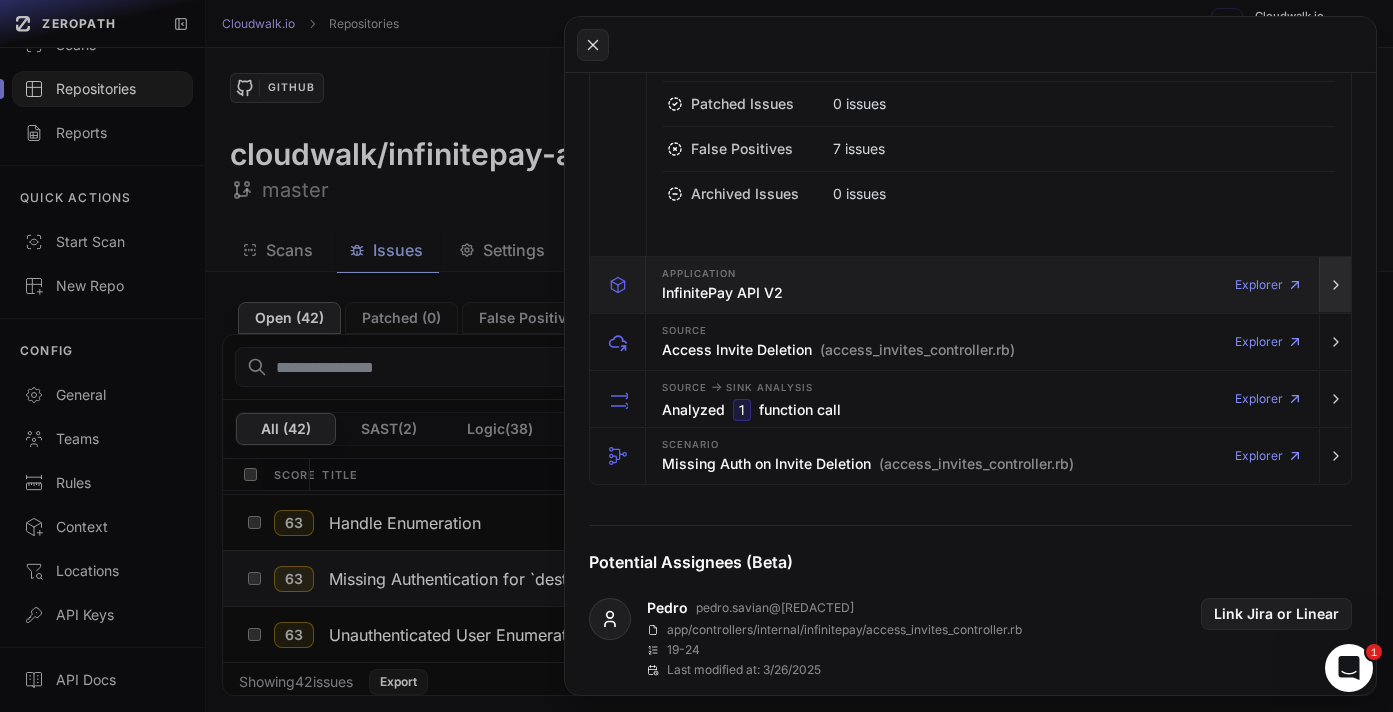 click 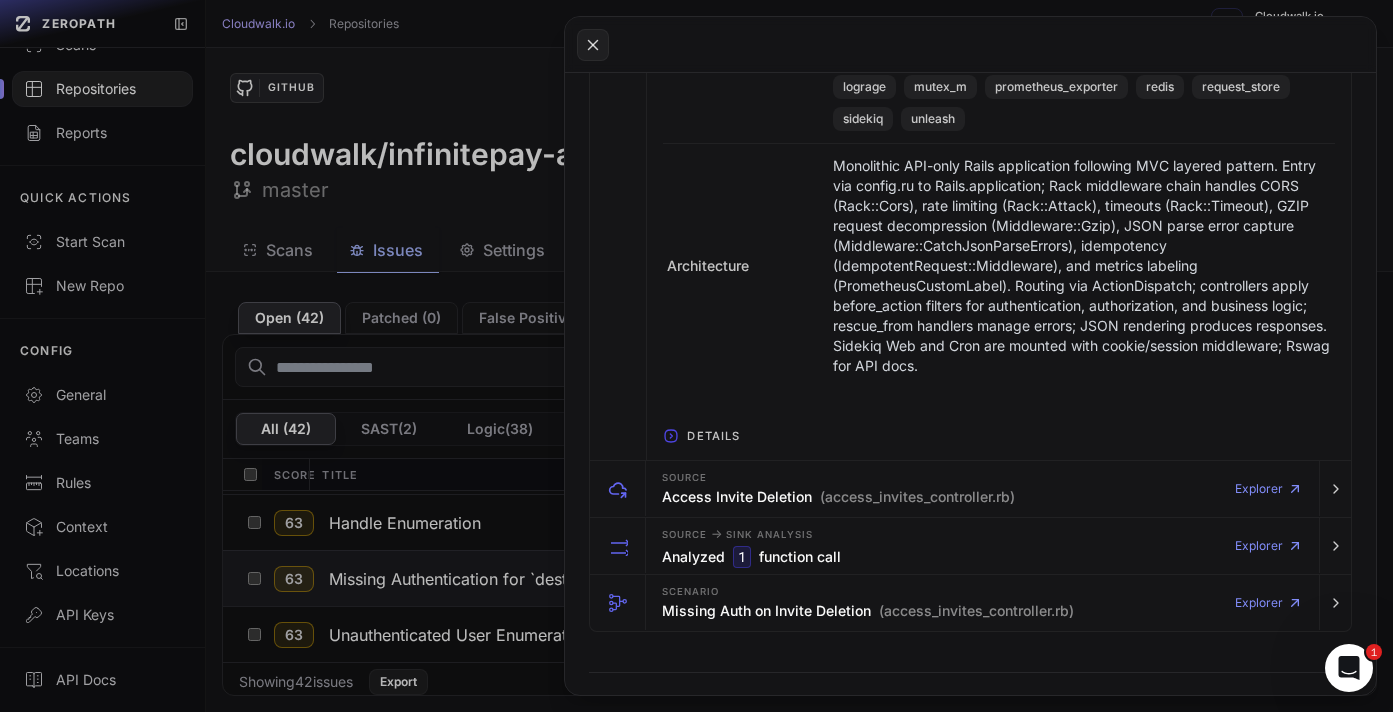 scroll, scrollTop: 1218, scrollLeft: 0, axis: vertical 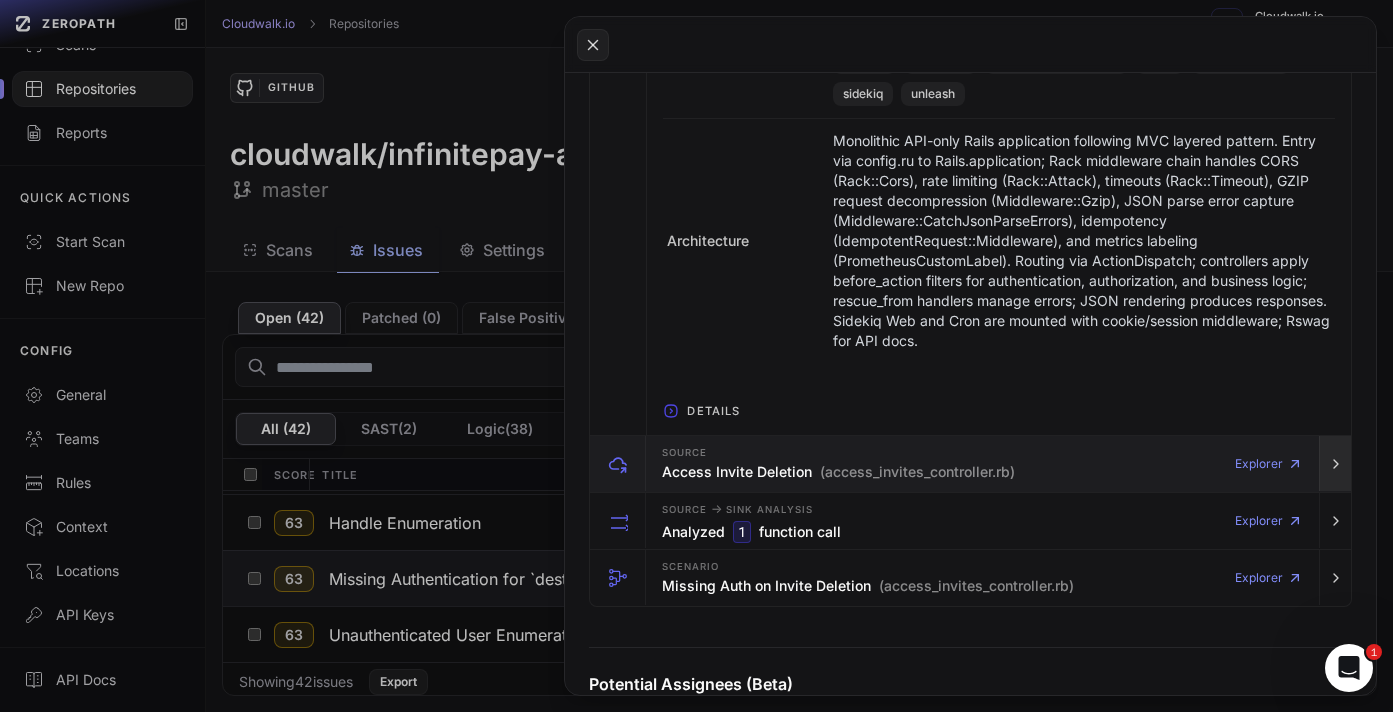 click 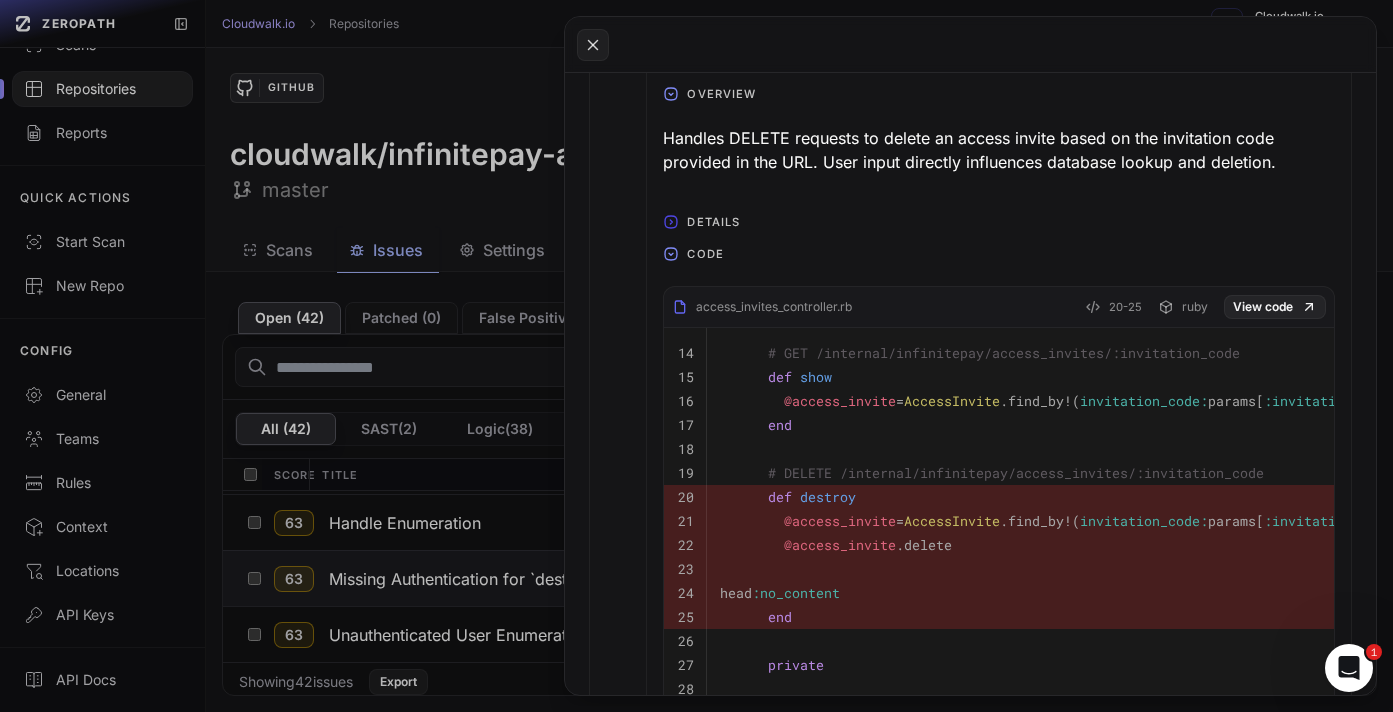 scroll, scrollTop: 1656, scrollLeft: 0, axis: vertical 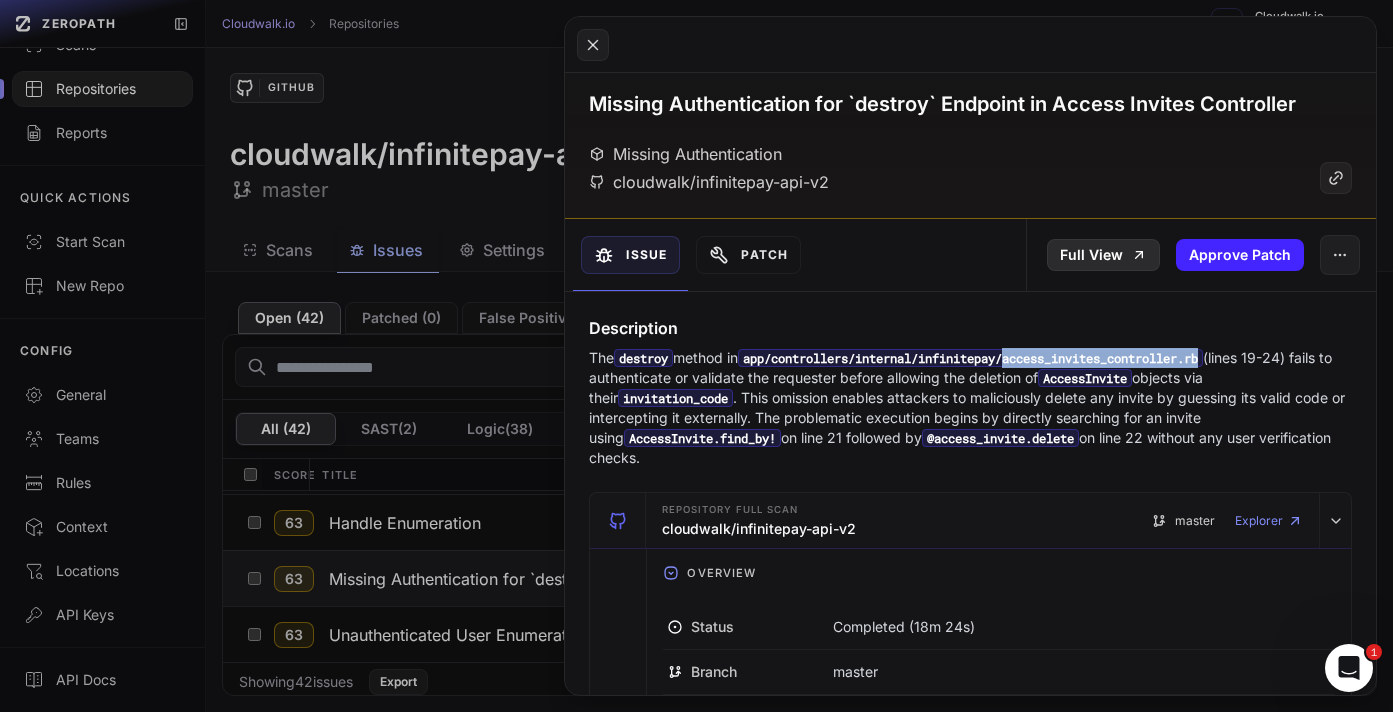 click on "Full View" at bounding box center (1103, 255) 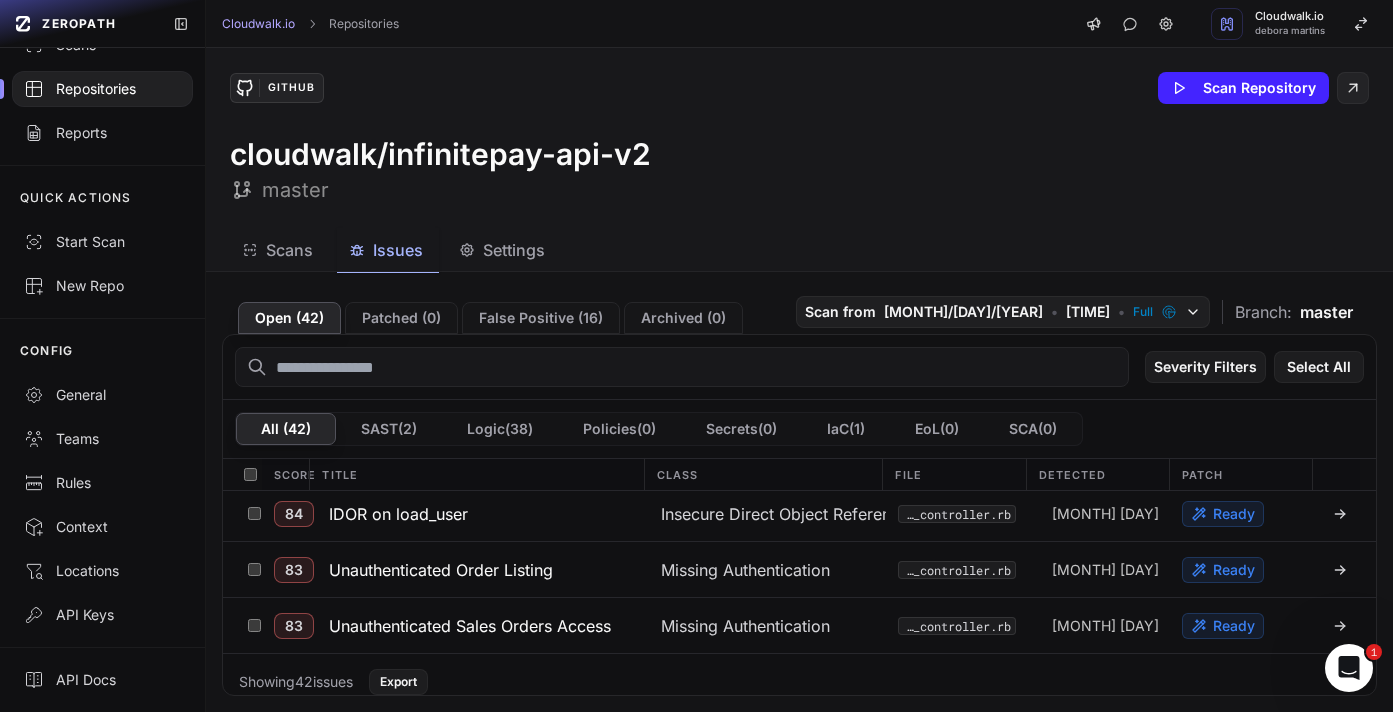 scroll, scrollTop: 391, scrollLeft: 0, axis: vertical 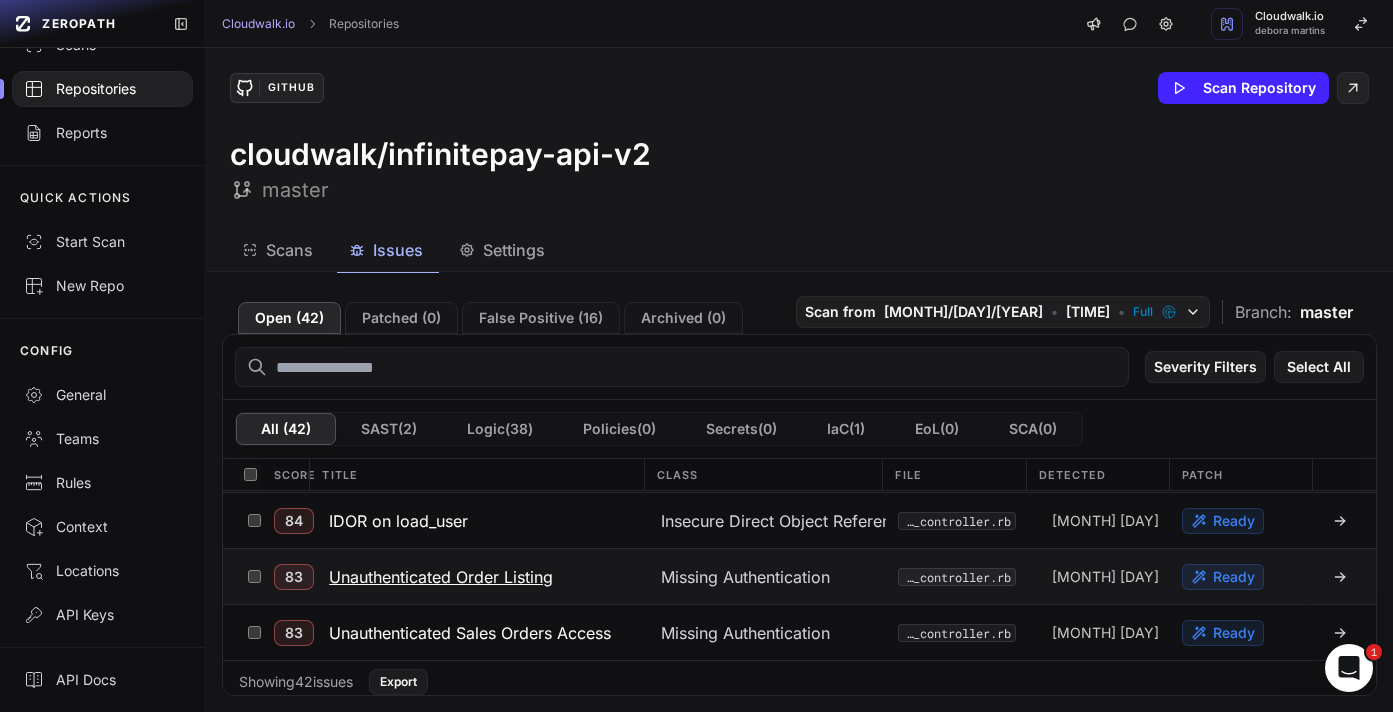click 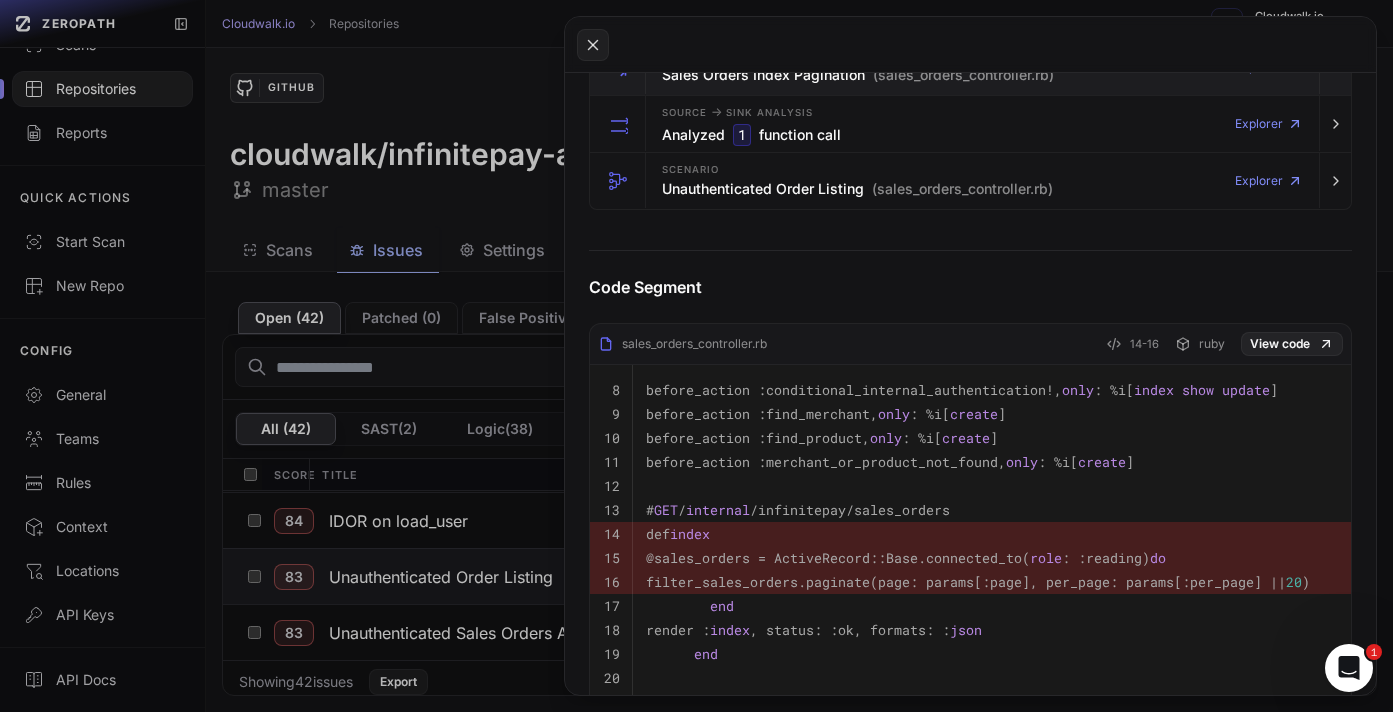 scroll, scrollTop: 552, scrollLeft: 0, axis: vertical 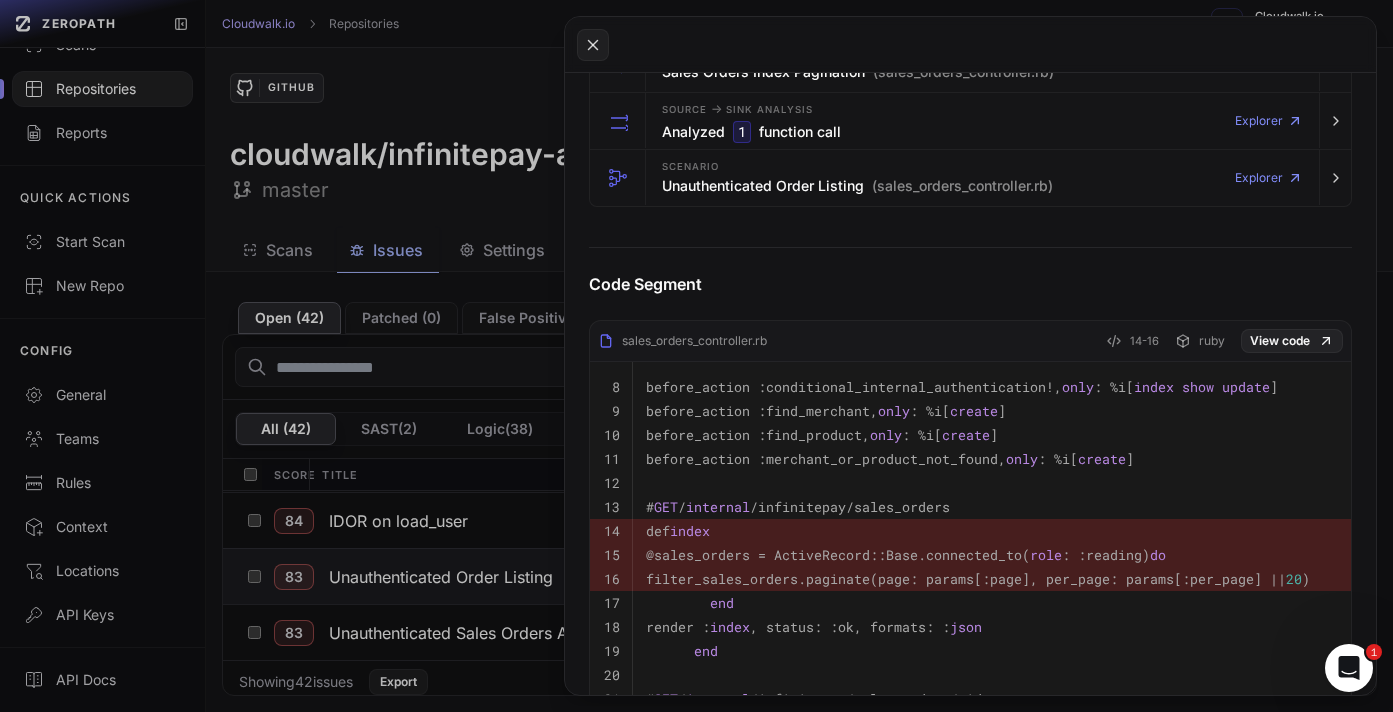 click 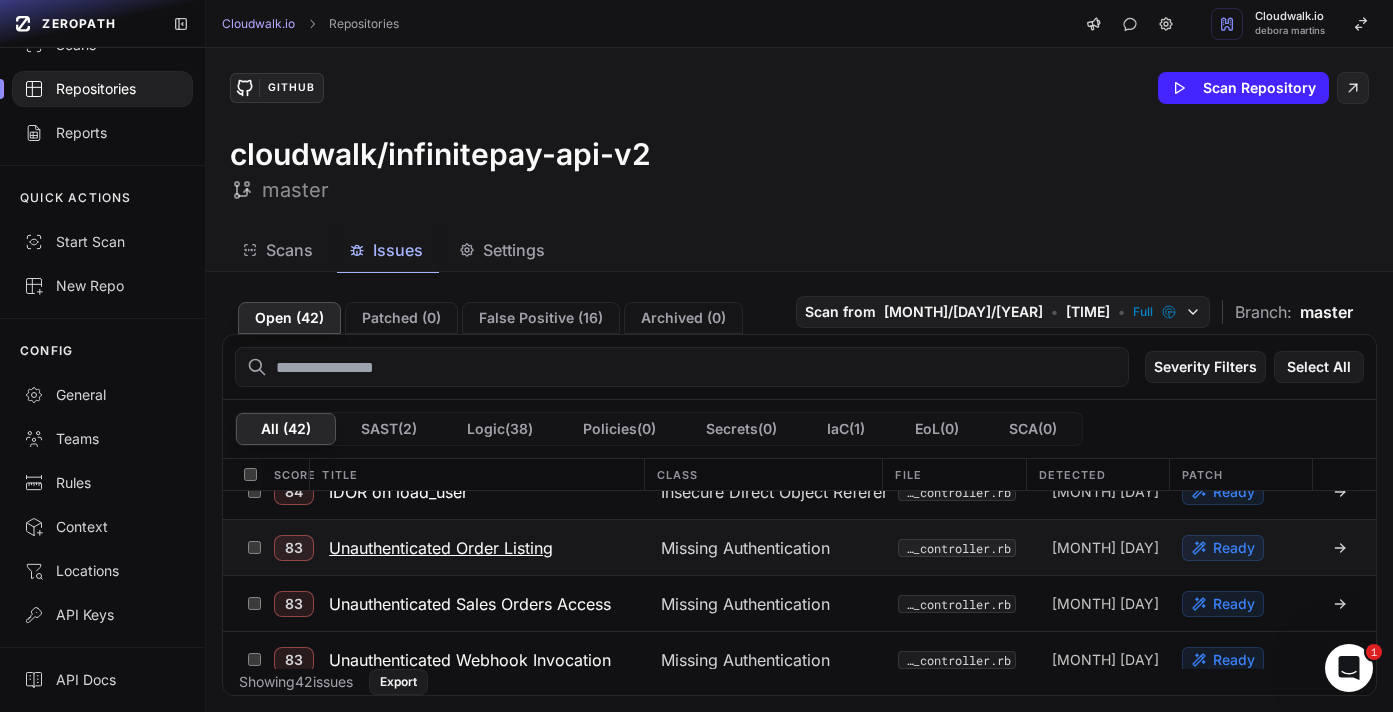 scroll, scrollTop: 422, scrollLeft: 0, axis: vertical 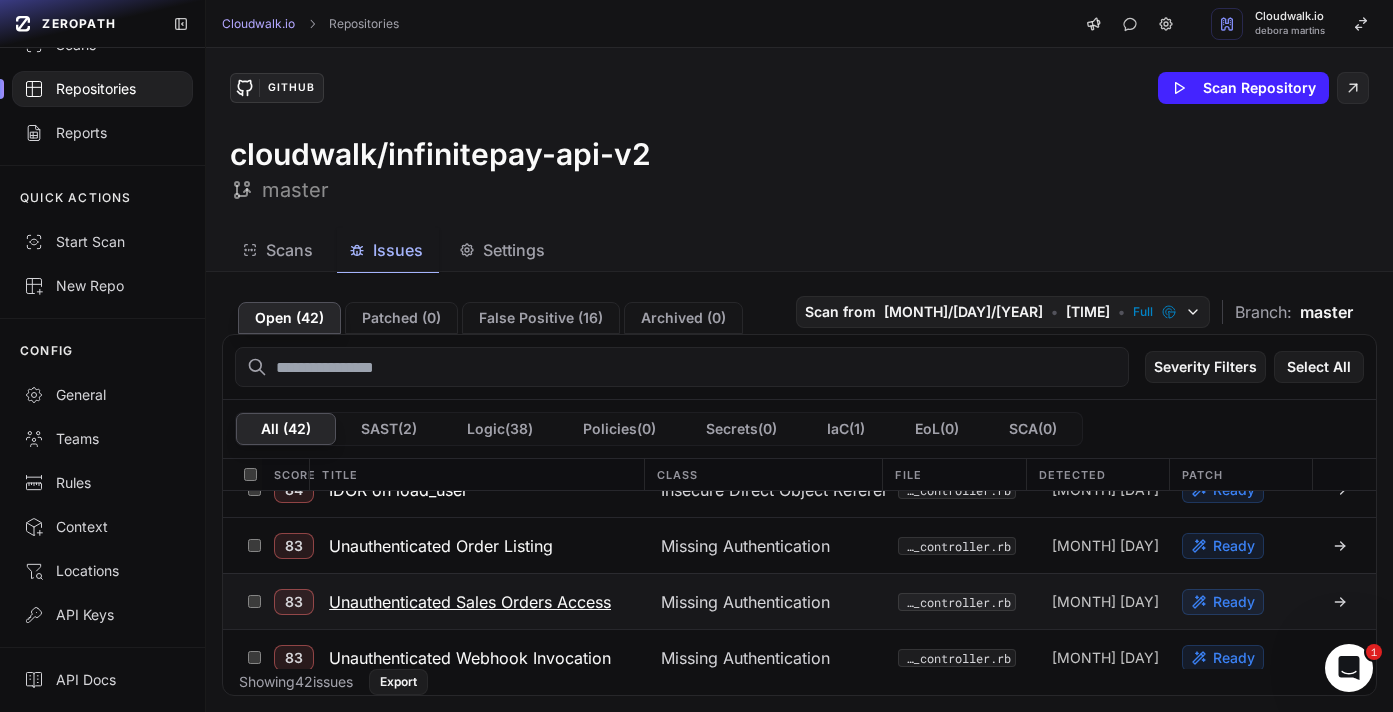 click on "Ready" 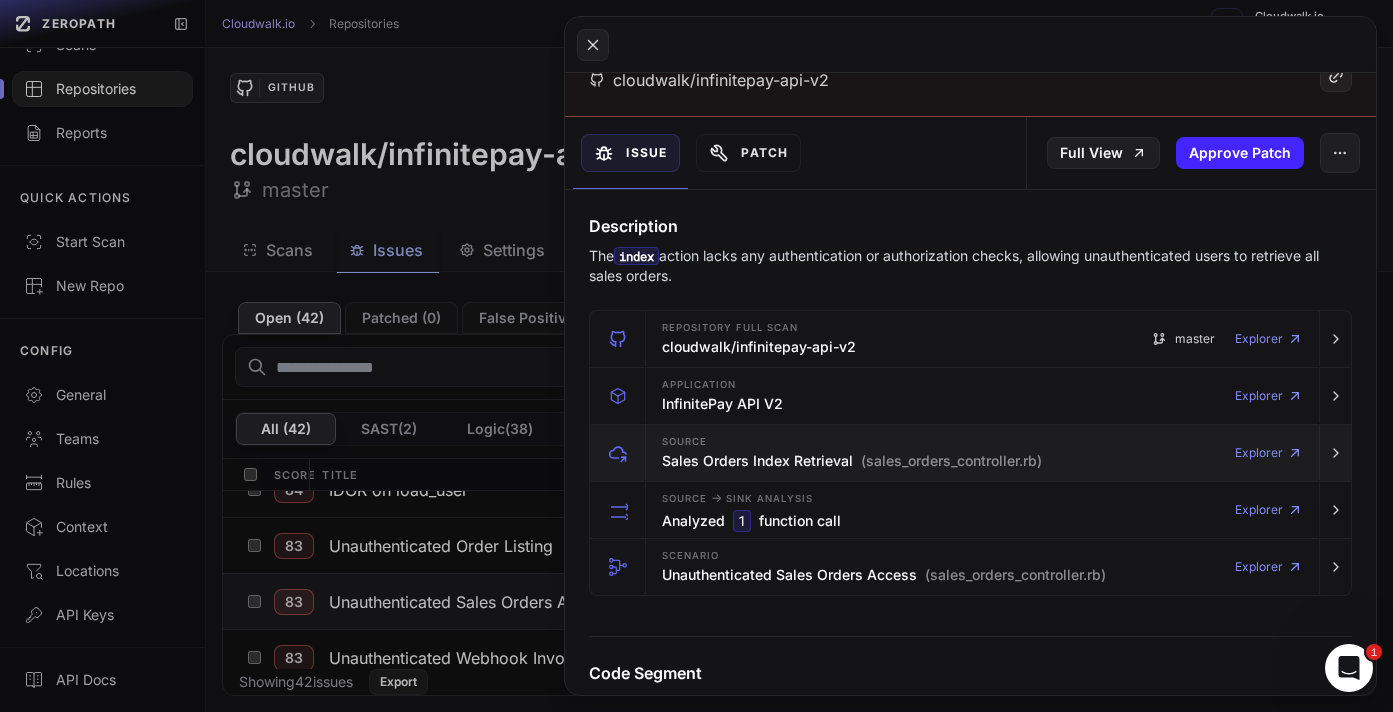 scroll, scrollTop: 168, scrollLeft: 0, axis: vertical 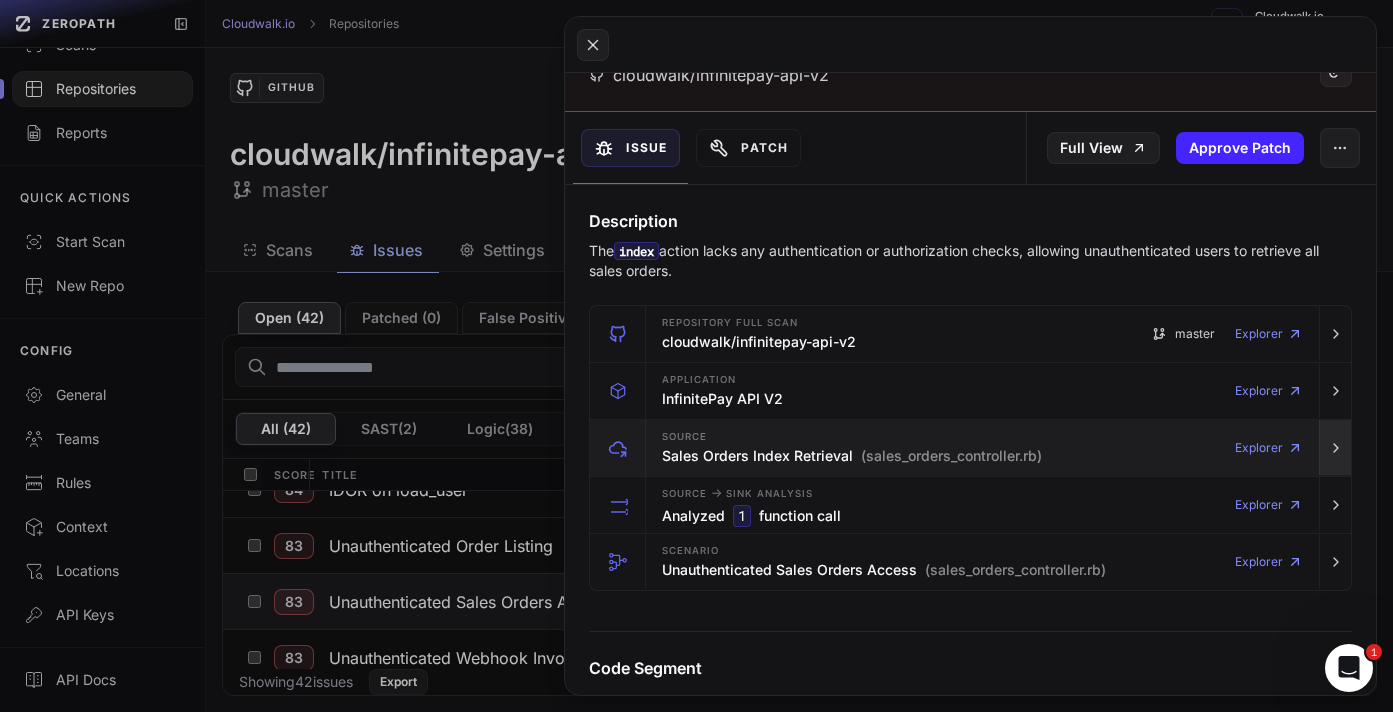 click 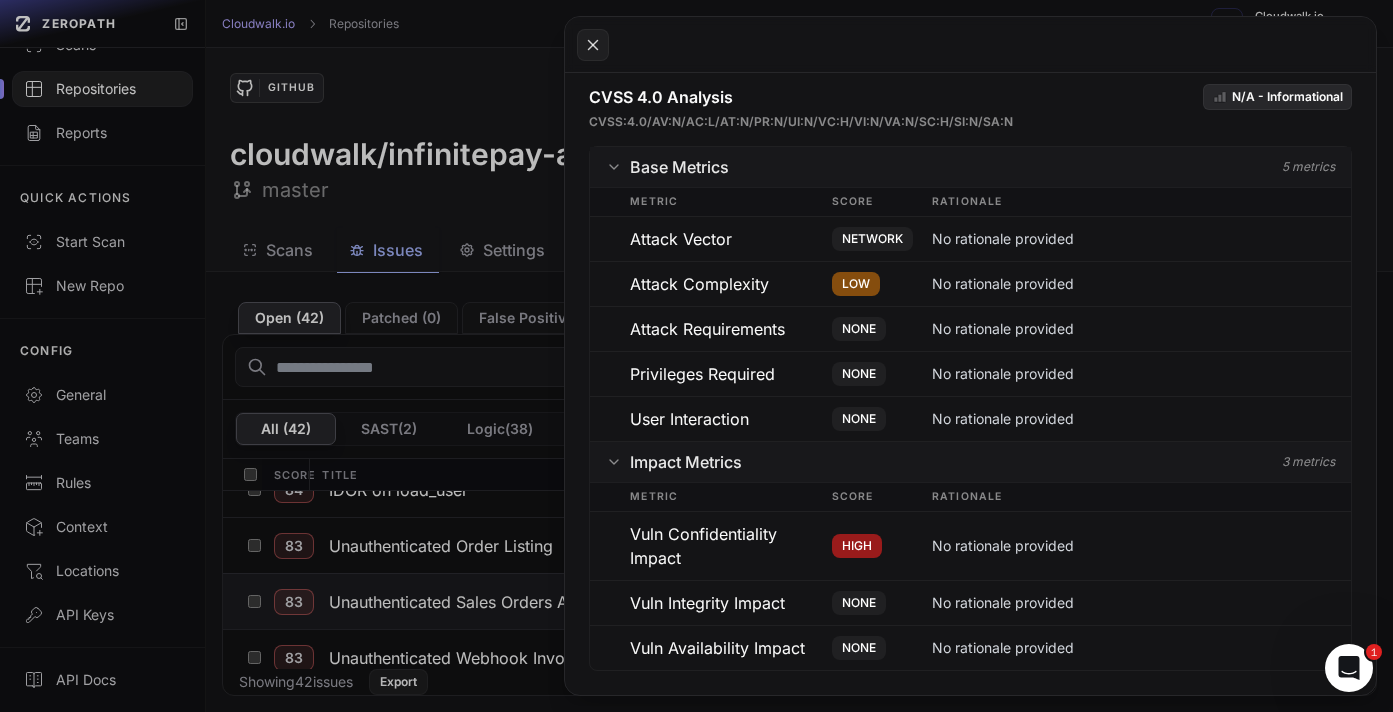scroll, scrollTop: 2149, scrollLeft: 0, axis: vertical 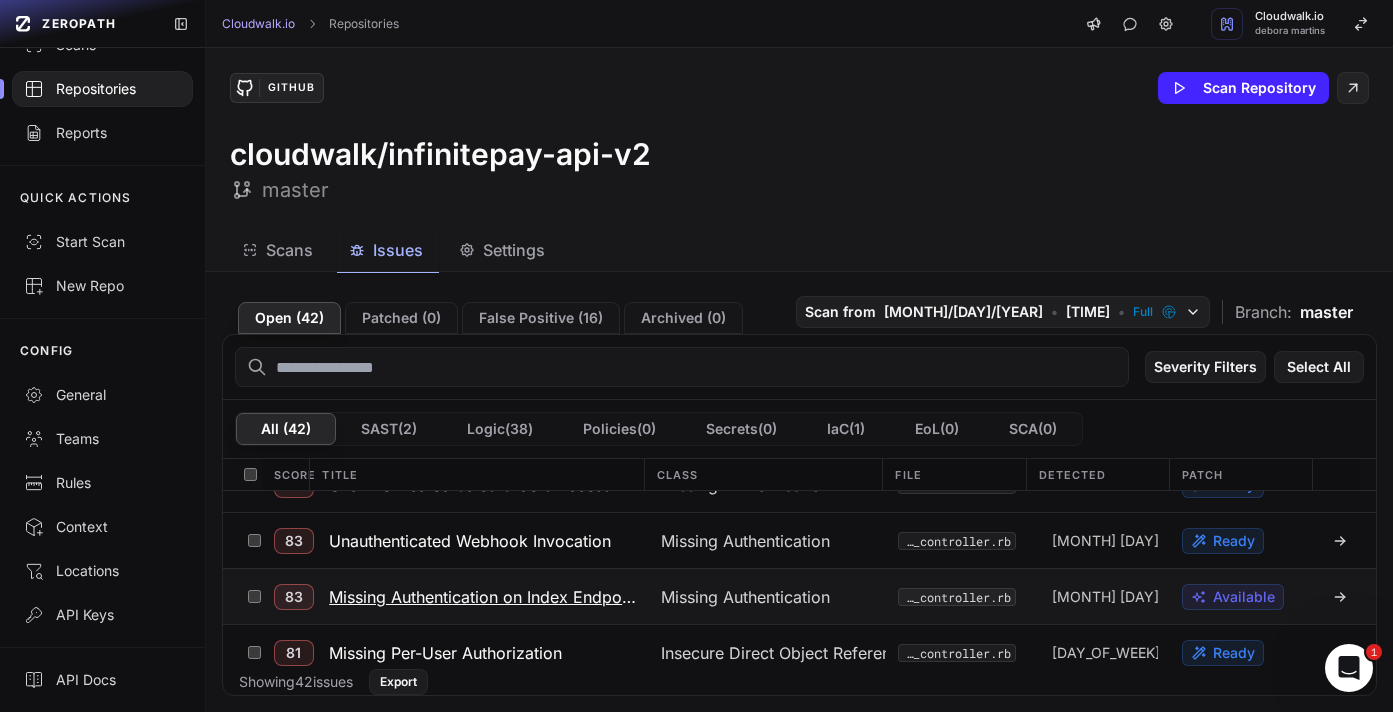 click 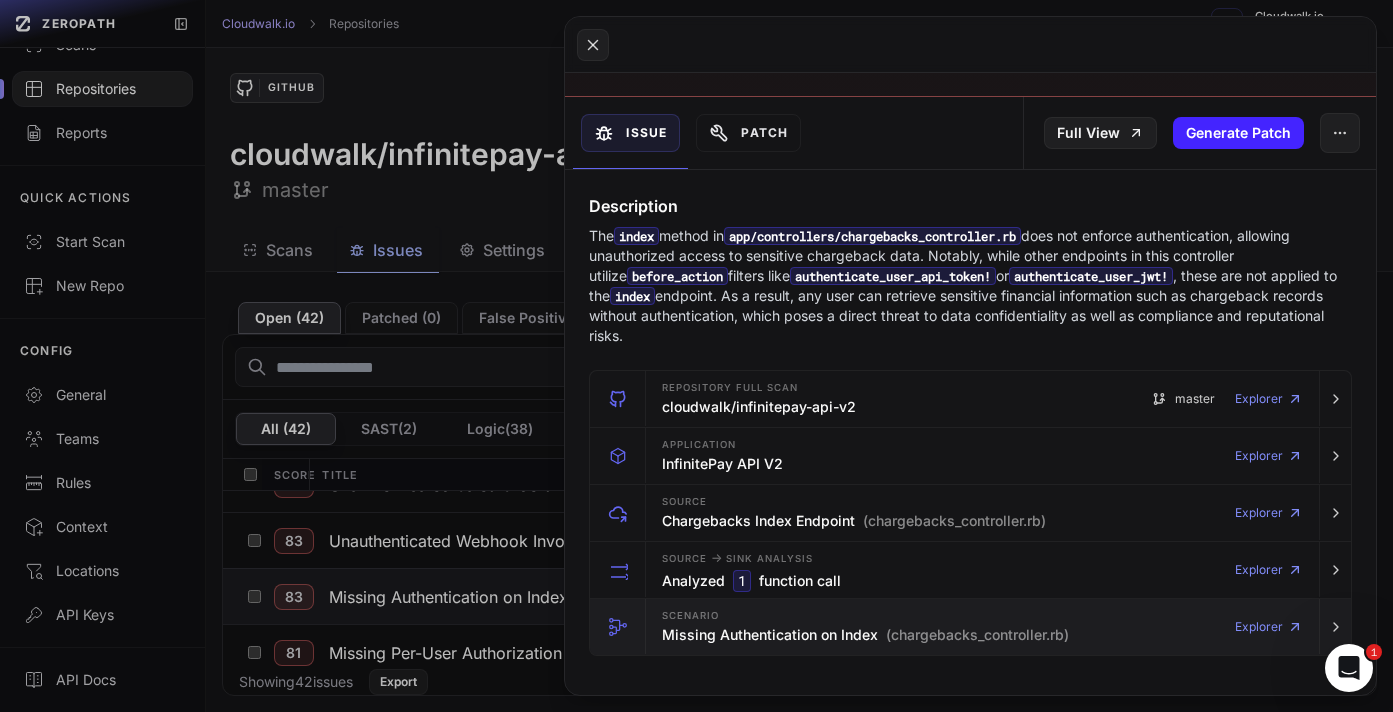 scroll, scrollTop: 185, scrollLeft: 0, axis: vertical 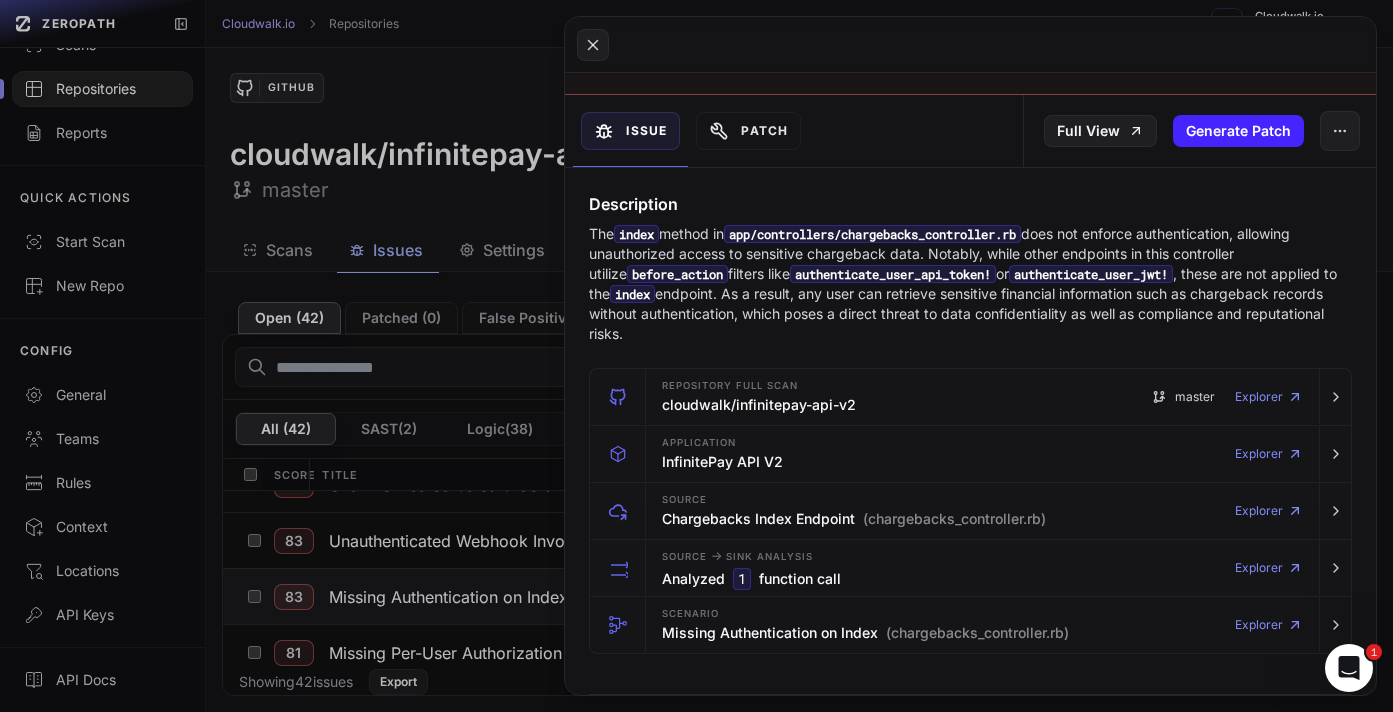 click 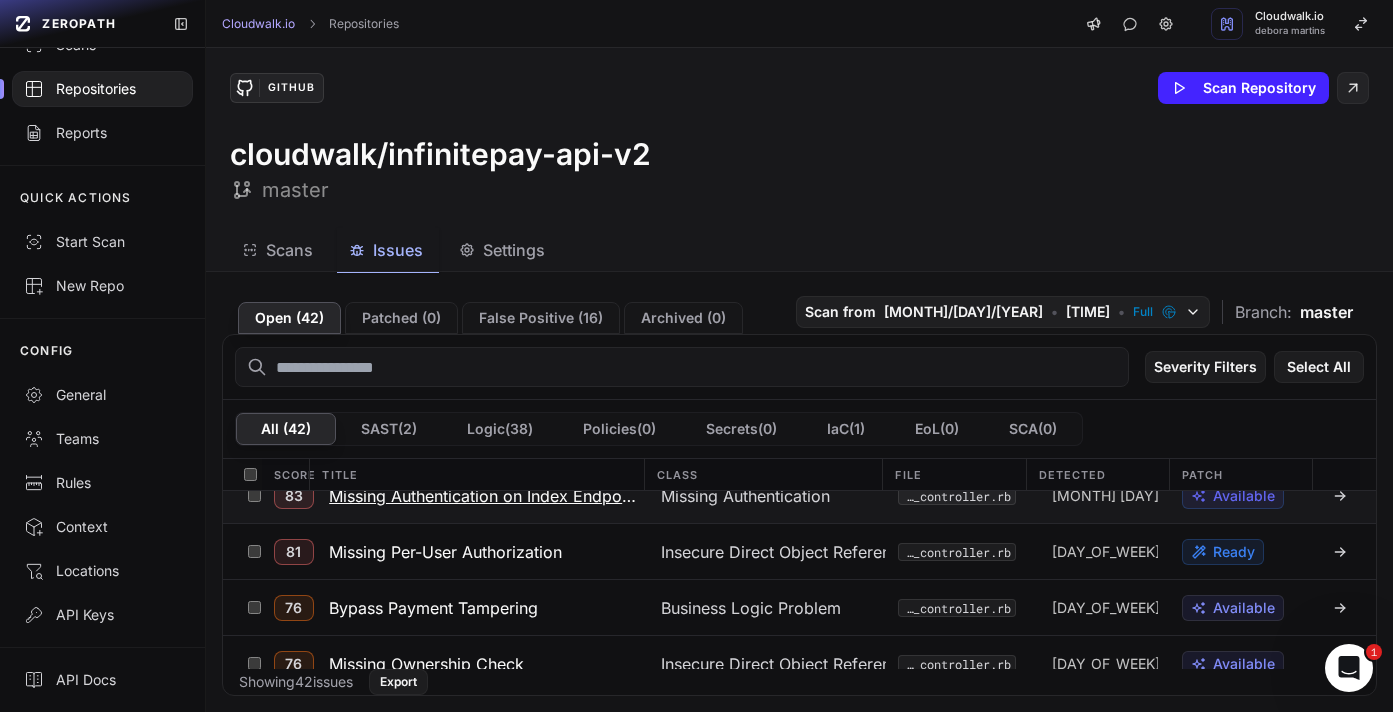 scroll, scrollTop: 622, scrollLeft: 0, axis: vertical 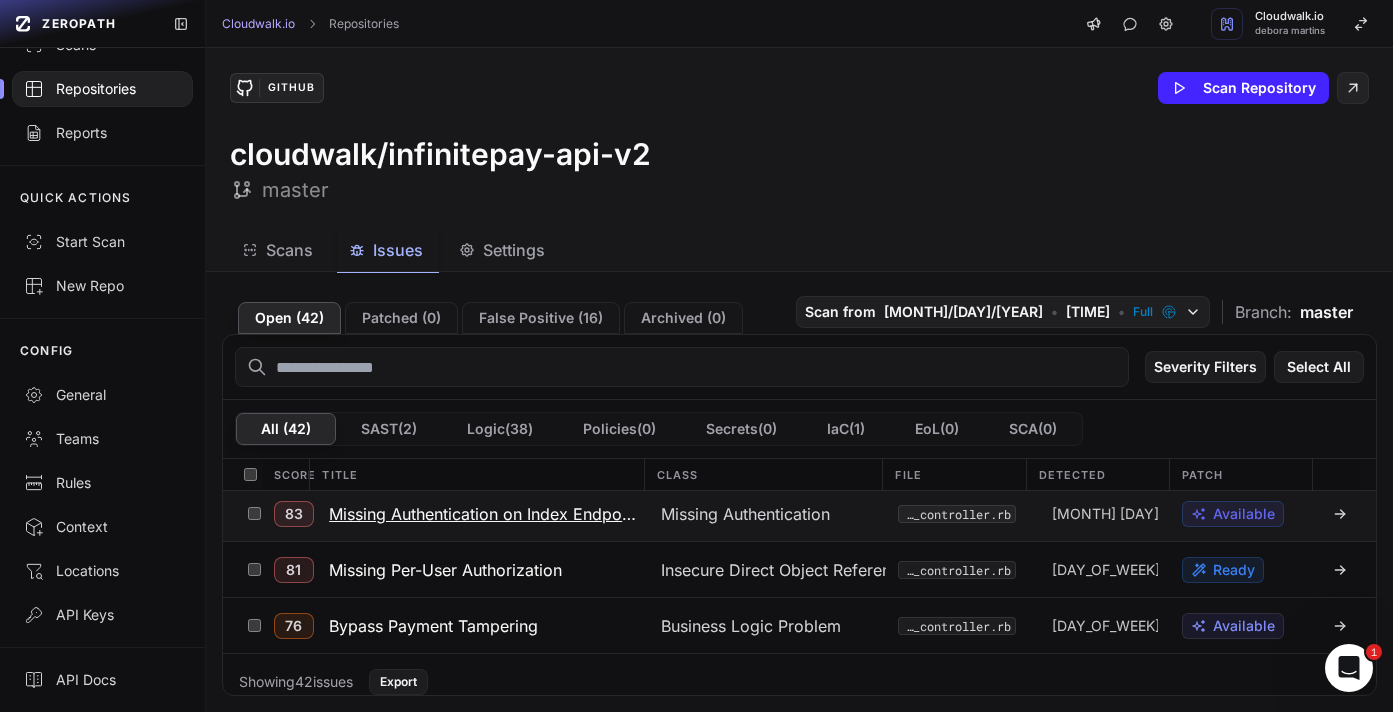 click at bounding box center [1336, 514] 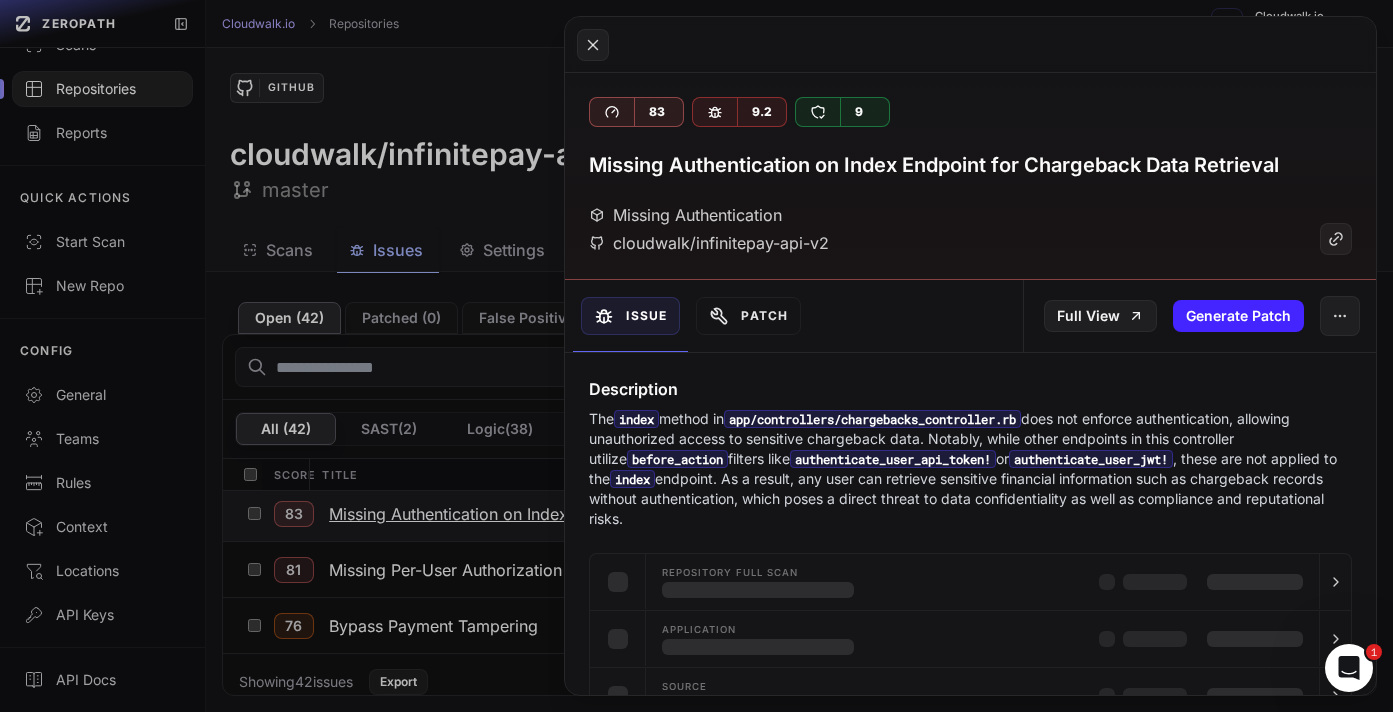 scroll, scrollTop: 616, scrollLeft: 0, axis: vertical 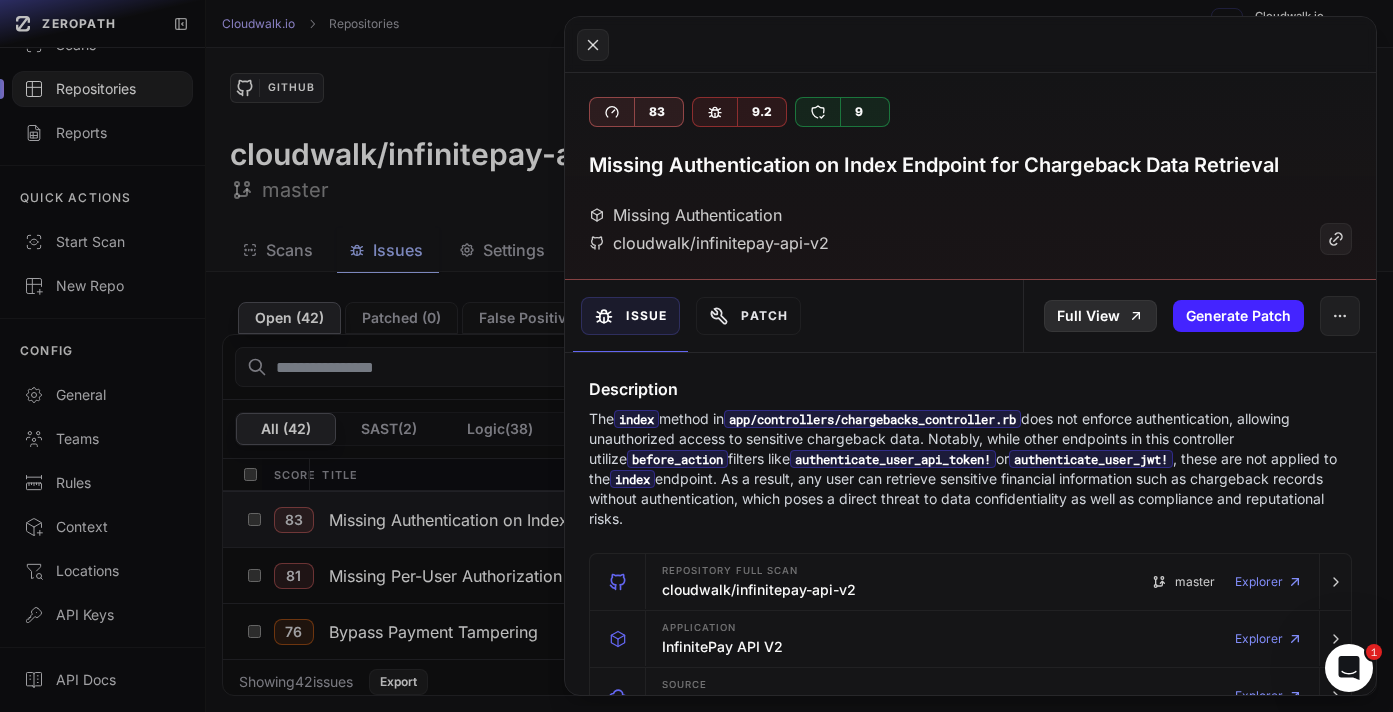 click on "Full View" at bounding box center (1100, 316) 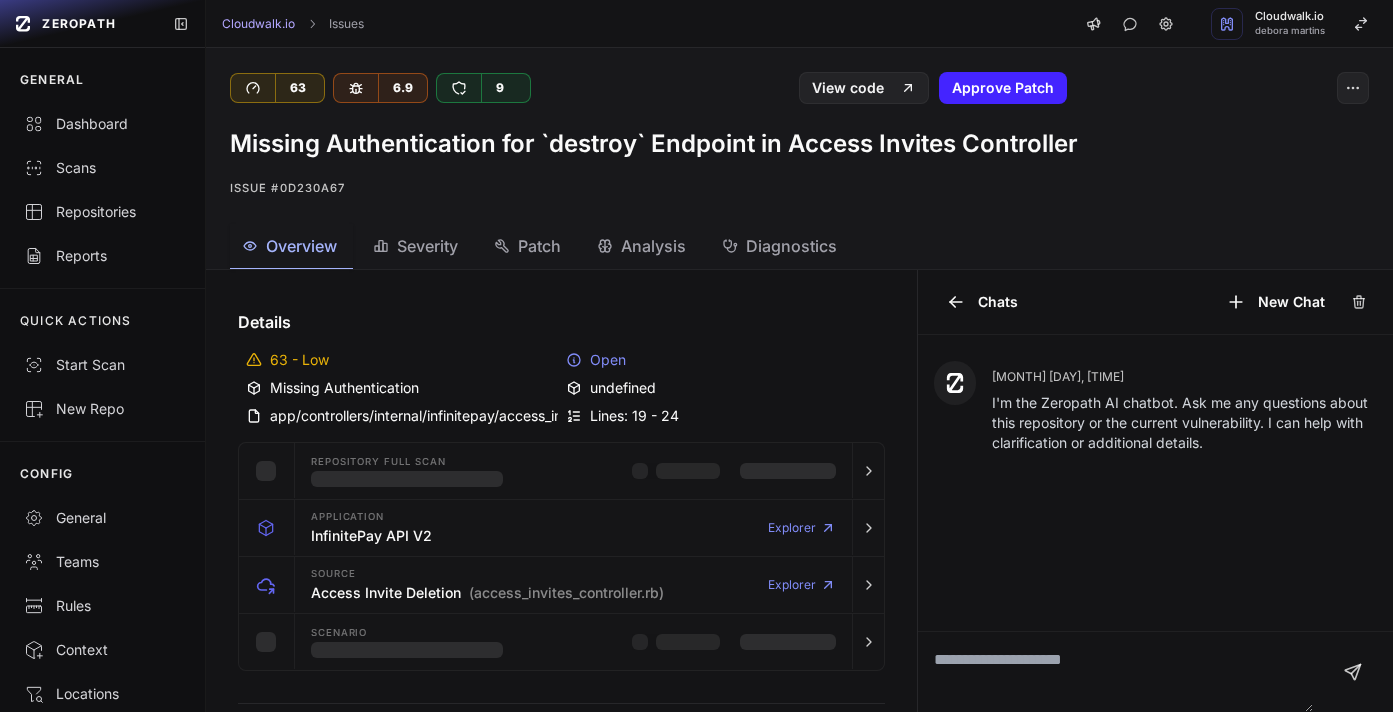 scroll, scrollTop: 0, scrollLeft: 0, axis: both 